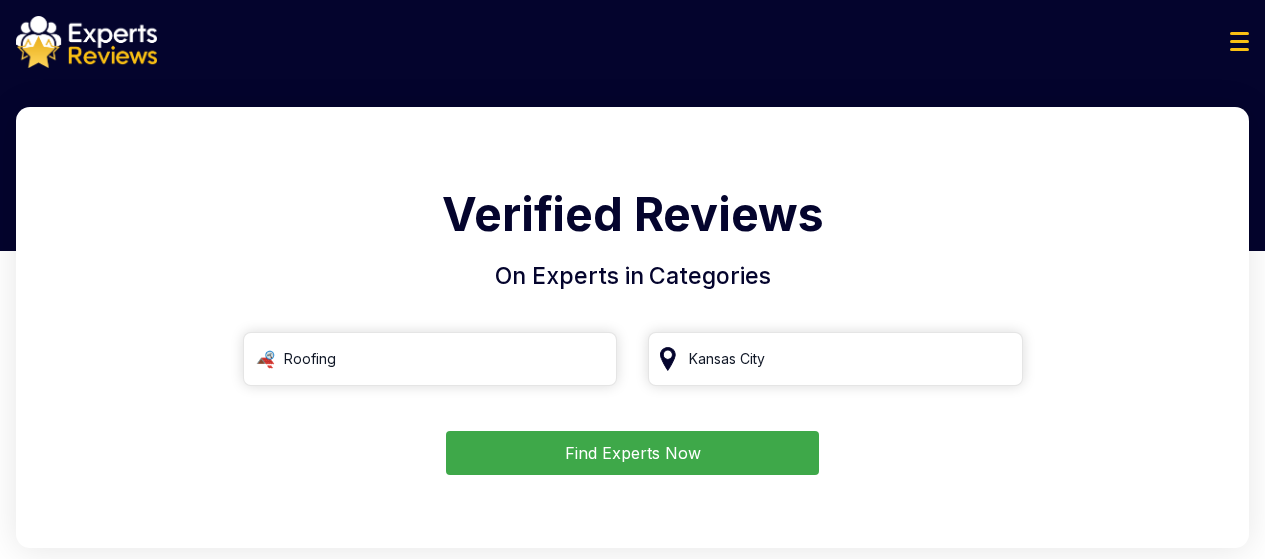 scroll, scrollTop: 0, scrollLeft: 0, axis: both 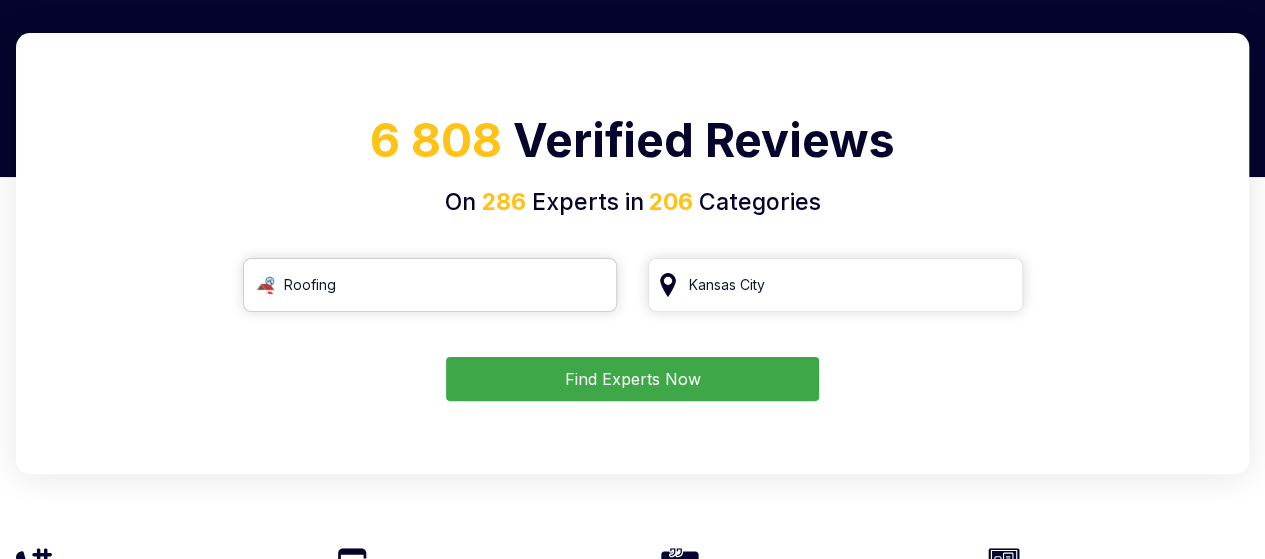 click on "Roofing" at bounding box center (430, 285) 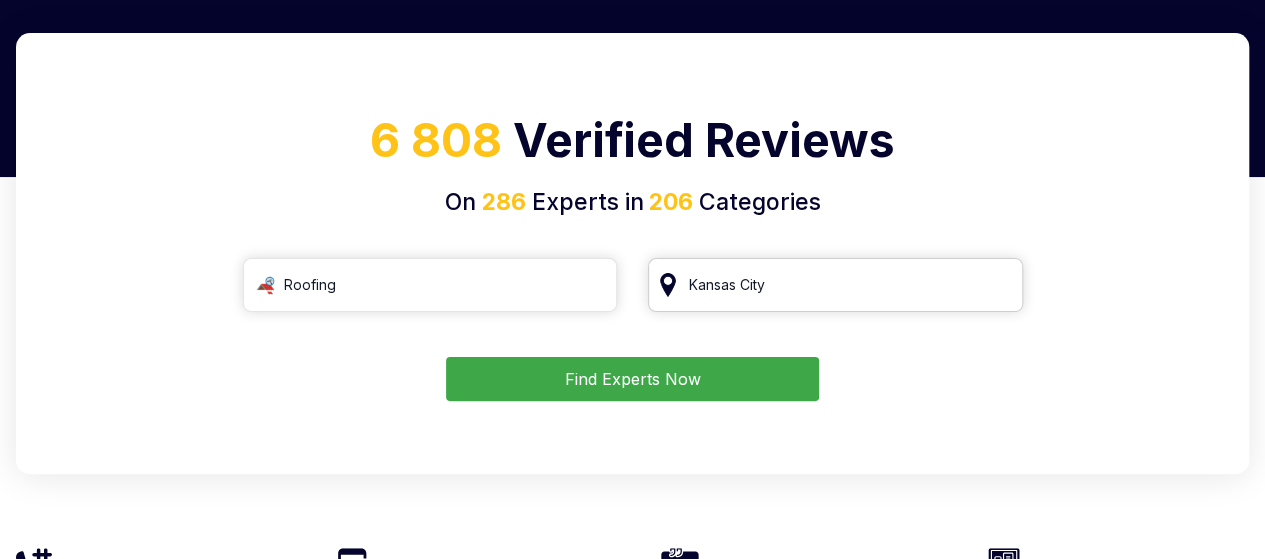 click on "Kansas City" at bounding box center [835, 285] 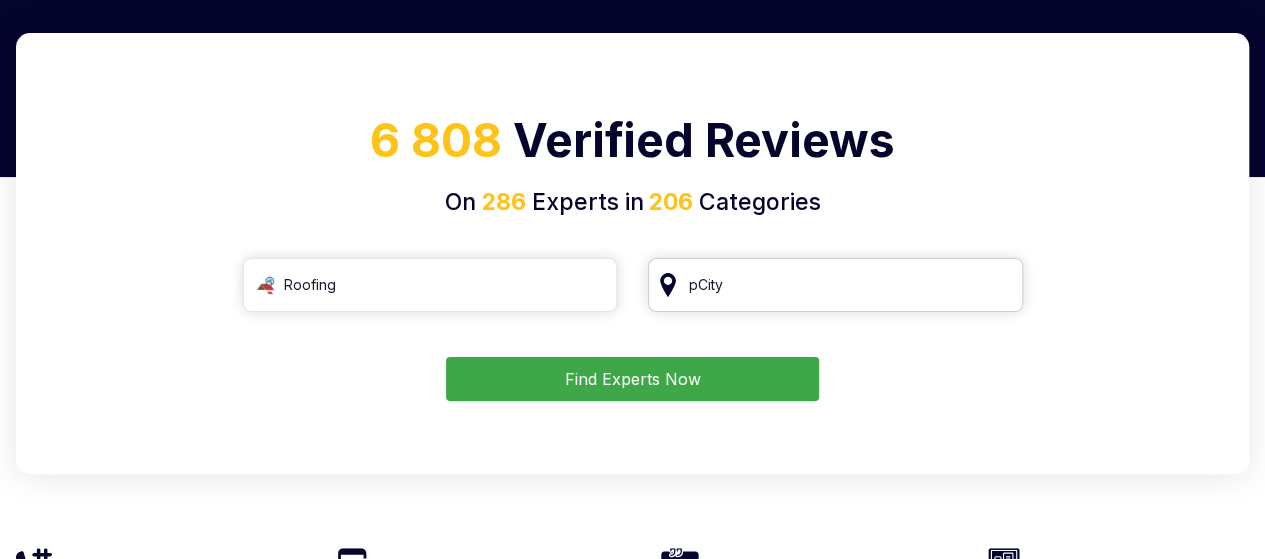 click on "рCity" at bounding box center (835, 285) 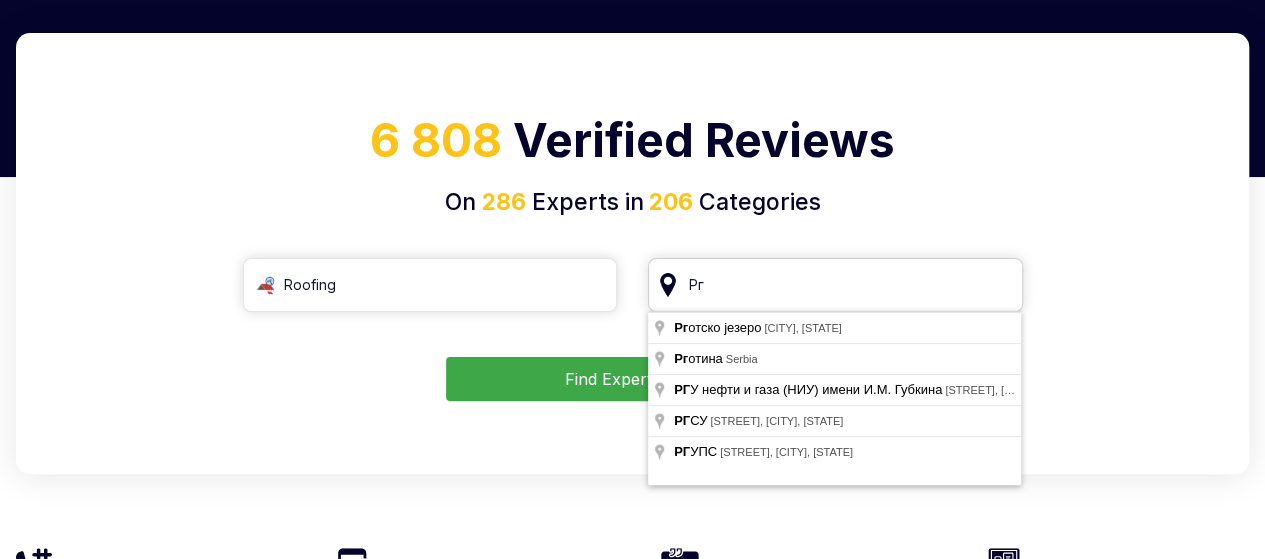 type on "Р" 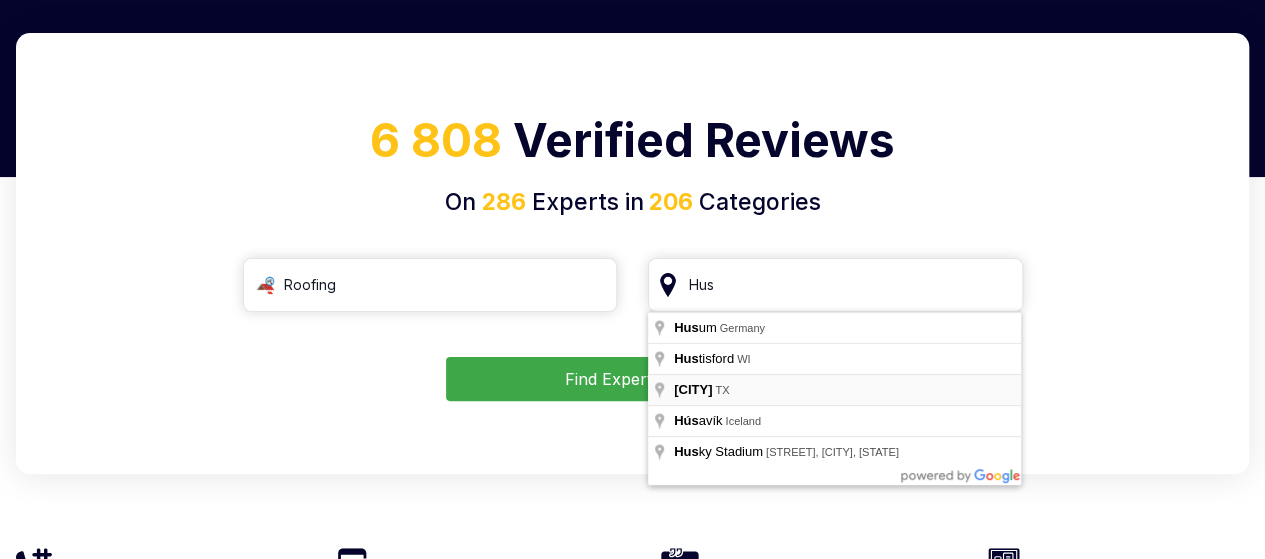 type on "[CITY], [STATE]" 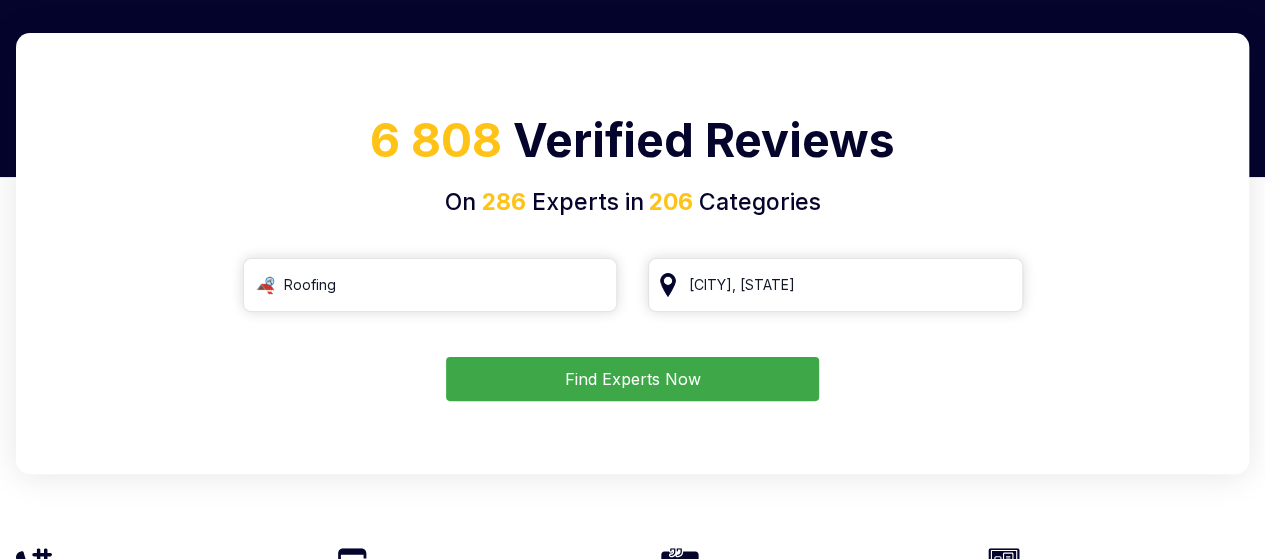 click on "Find Experts Now" at bounding box center (632, 379) 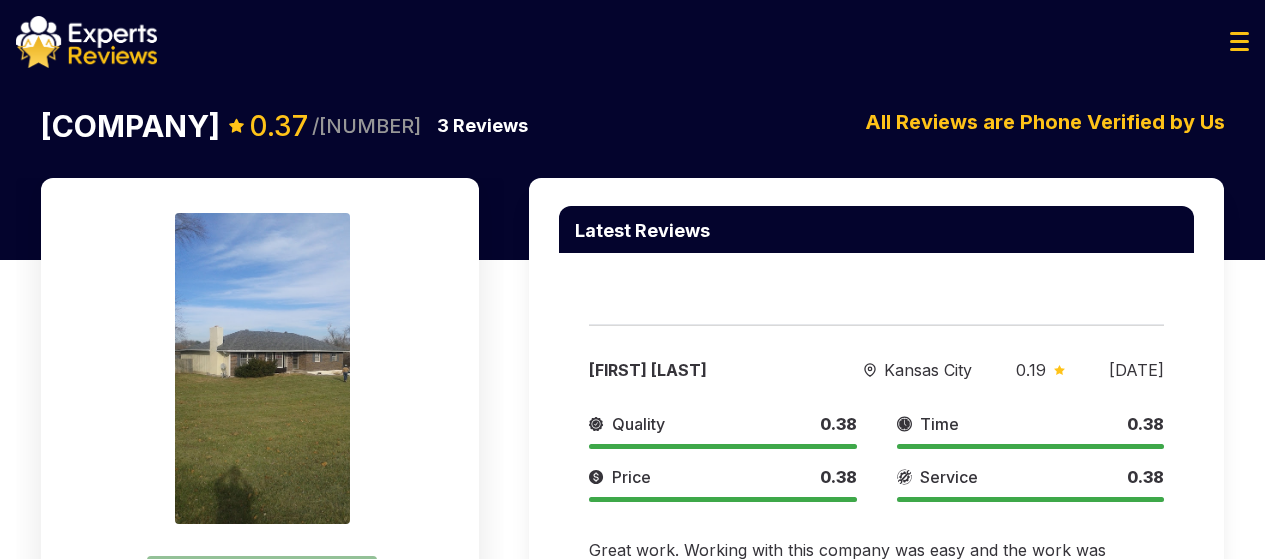 scroll, scrollTop: 0, scrollLeft: 0, axis: both 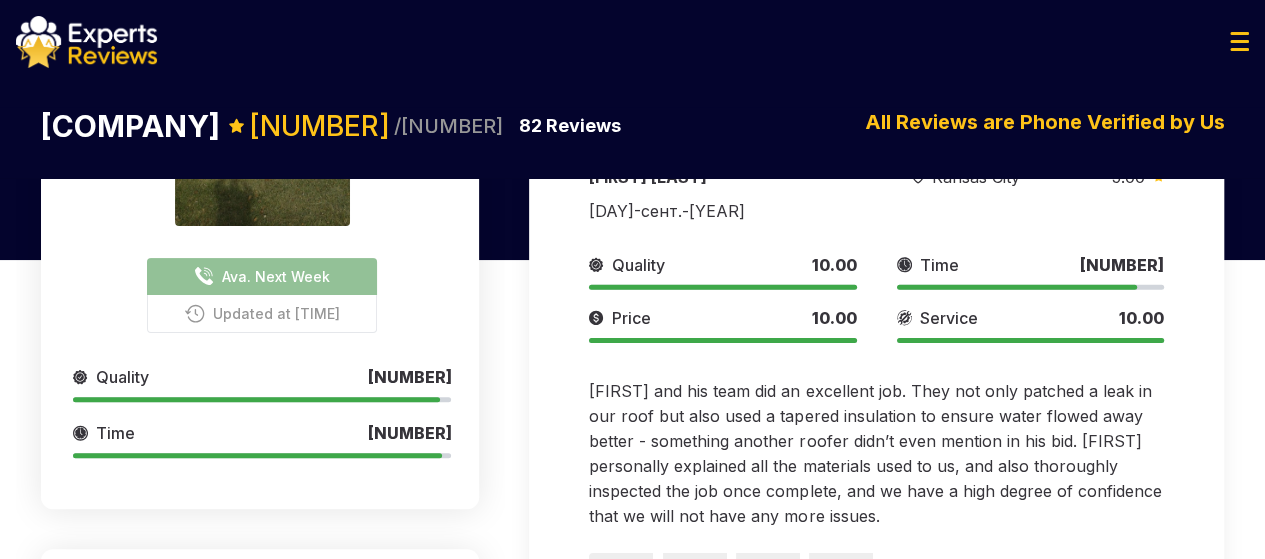 click on "[COMPANY]" at bounding box center (130, 126) 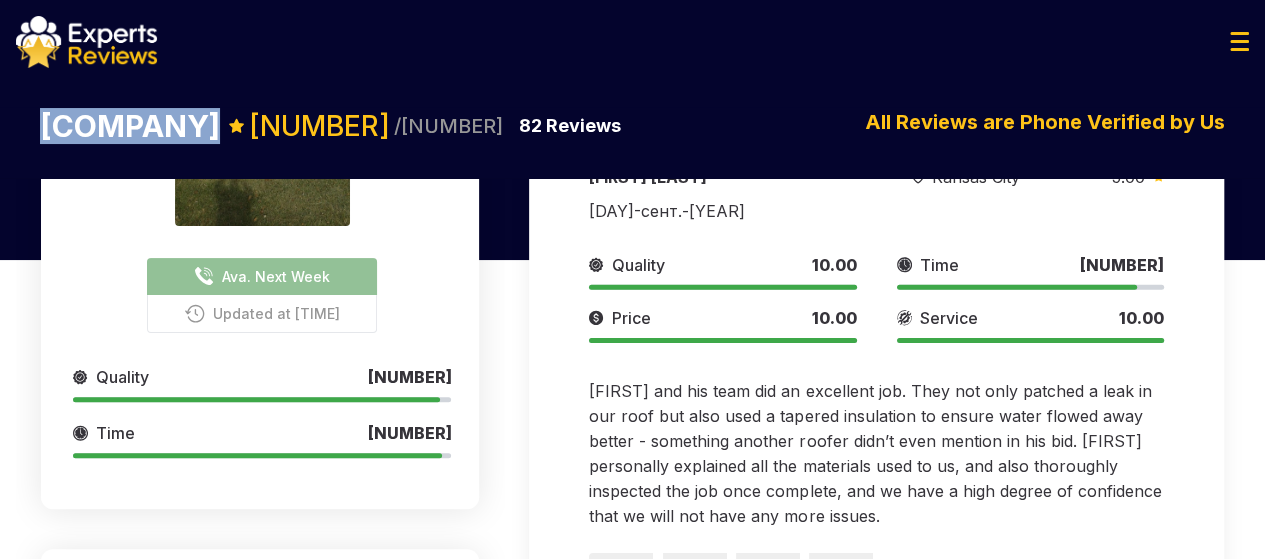 click on "[COMPANY]" at bounding box center (130, 126) 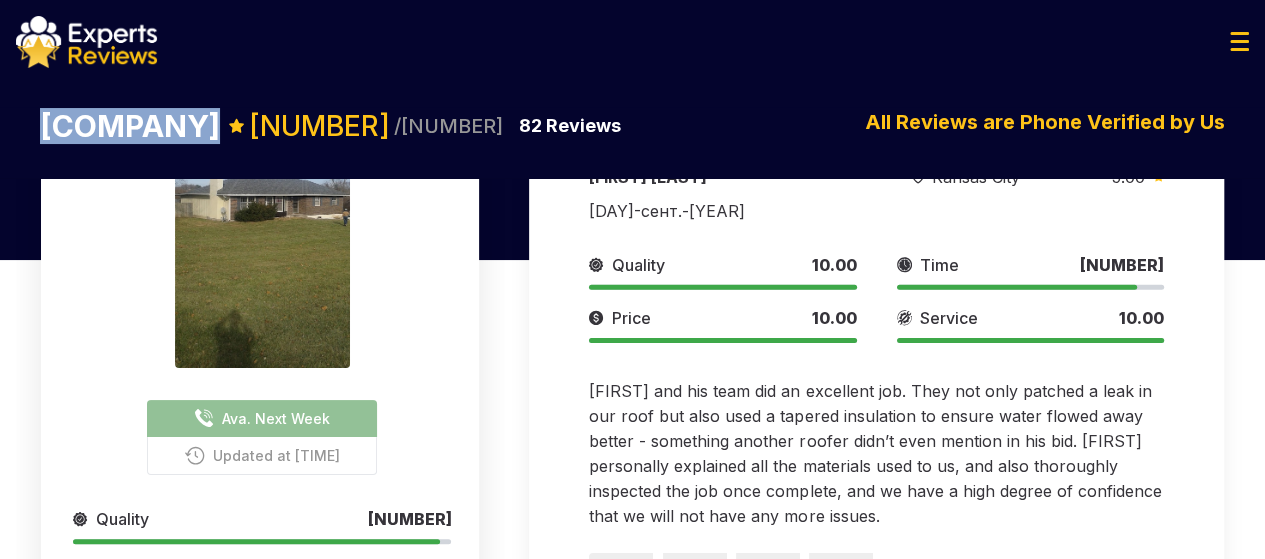 scroll, scrollTop: 246, scrollLeft: 0, axis: vertical 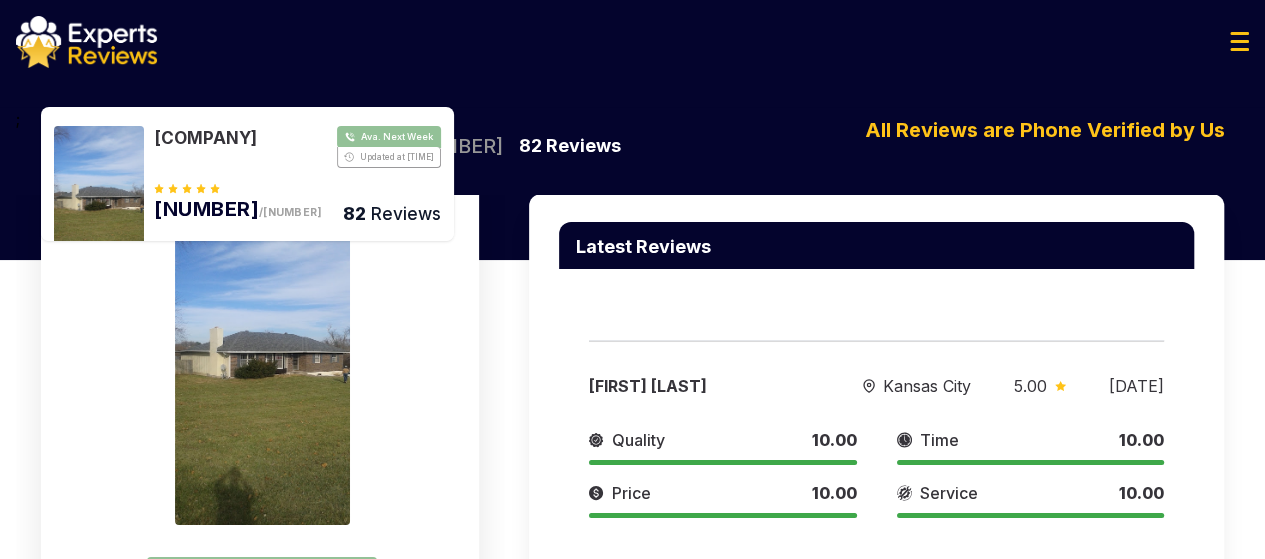 click on "Garcia Roofing Ava. Next Week Updated at 04:00 9.74 /10 82   Reviews   ; Garcia Roofing 9.74 /10 82   Reviews All Reviews are Phone Verified by Us" at bounding box center [632, 150] 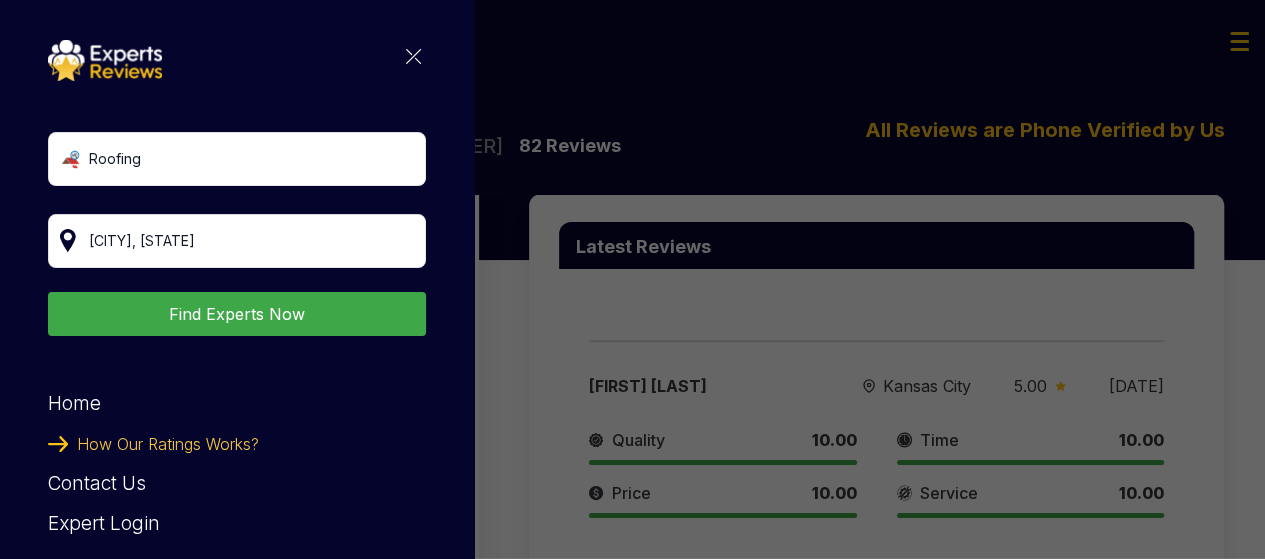 click on "Roofing [CITY], [STATE] Find Experts Now Home How Our Ratings Works? Contact Us Expert Login All Reviews are Phone Verified by Us Copyright © [YEAR] Experts Reviews All Rights Reserved. Terms & Conditions Privacy Policy Cookies" at bounding box center (632, 279) 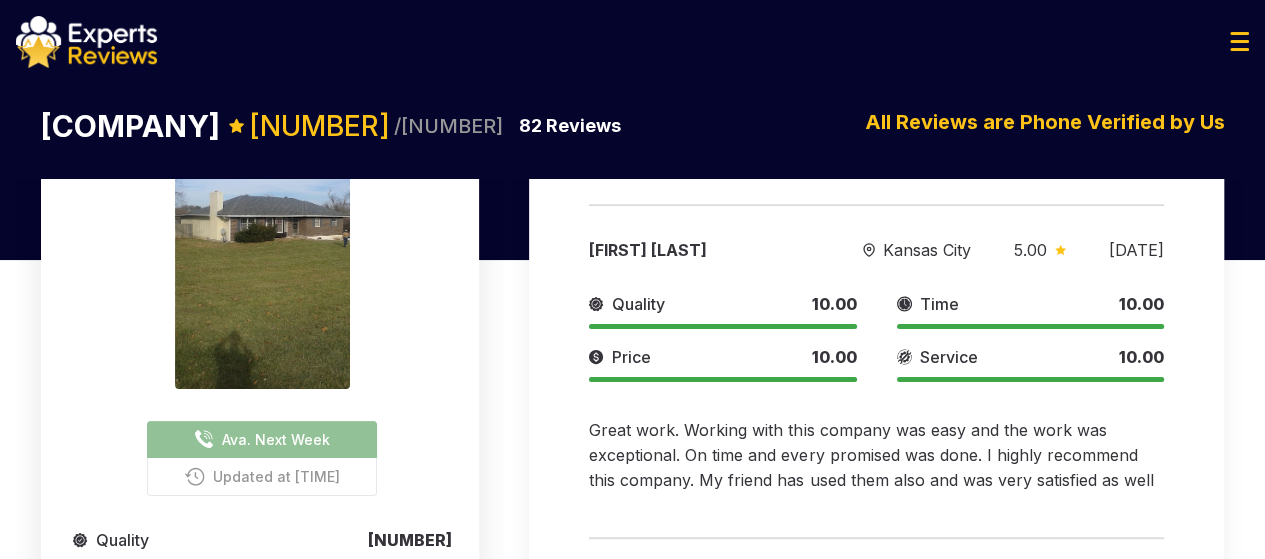 scroll, scrollTop: 29, scrollLeft: 0, axis: vertical 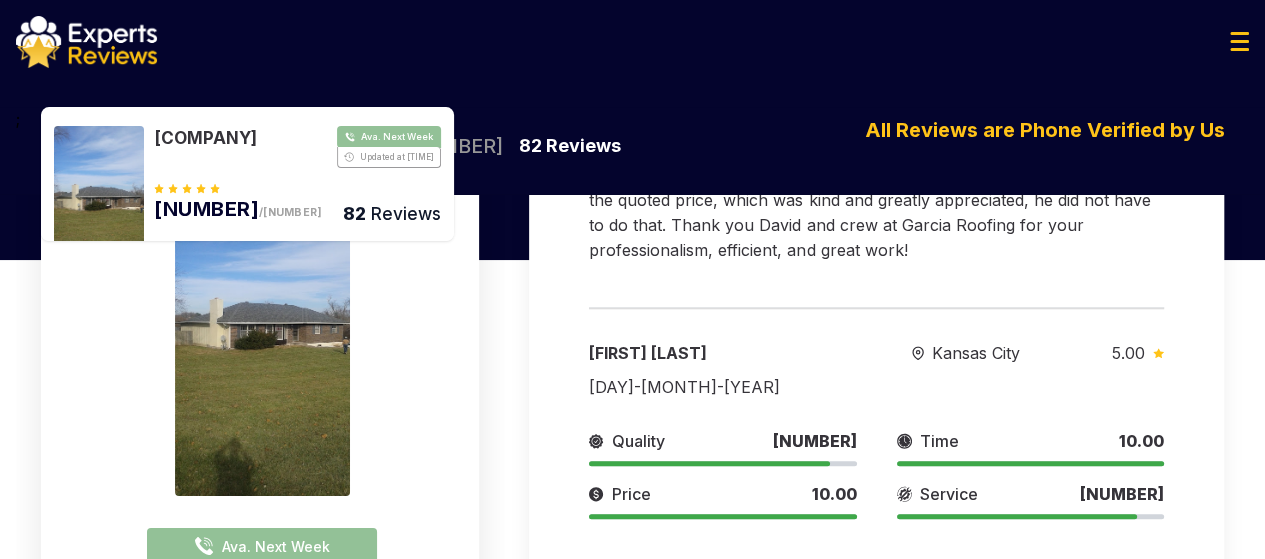click on "David and his crew did an amazing job. David replied right away. He got me scheduled in a week. He came over checked my roof and gutters. He said my roof looked fine. My gutters needed fixing in some areas. He told me how much it would be to fix that part. He didn't want me to spend money if I didn't need to. It was my request to replace all my gutters and get covers on them. I asked him if I bought them would he put them on. He said yes. He would only charge me labor. The crew put in gutters in 4hrs. They worked hard since they got out of the truck. They knew what they were doing. They had all the tools and materials they needed for the job as well. They also answered all my questions. They cleaned up and took all the old gutters with them. David came by later to check on their work. Thanks, David to you and your hard-working crew." at bounding box center [874, 704] 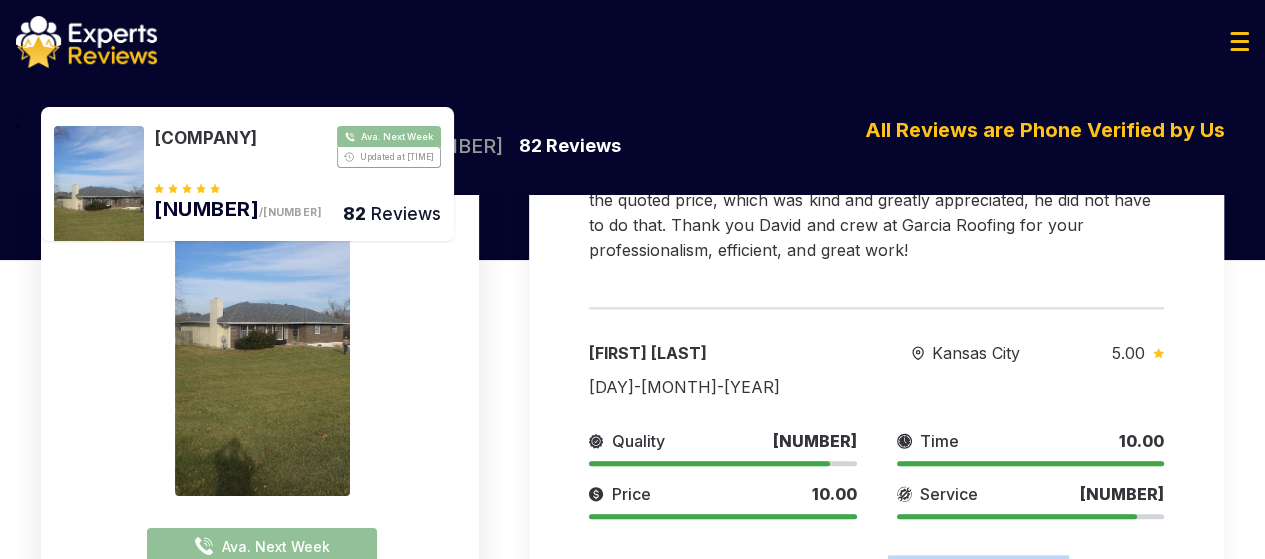 drag, startPoint x: 900, startPoint y: 400, endPoint x: 1037, endPoint y: 383, distance: 138.05072 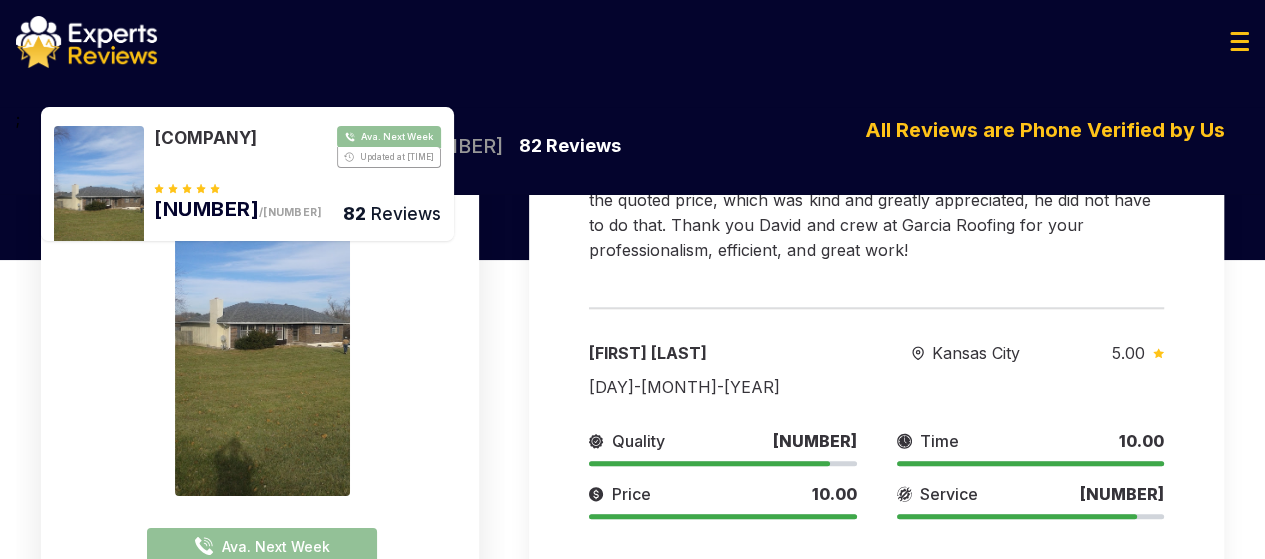 click on "David and his crew did an amazing job. David replied right away. He got me scheduled in a week. He came over checked my roof and gutters. He said my roof looked fine. My gutters needed fixing in some areas. He told me how much it would be to fix that part. He didn't want me to spend money if I didn't need to. It was my request to replace all my gutters and get covers on them. I asked him if I bought them would he put them on. He said yes. He would only charge me labor. The crew put in gutters in 4hrs. They worked hard since they got out of the truck. They knew what they were doing. They had all the tools and materials they needed for the job as well. They also answered all my questions. They cleaned up and took all the old gutters with them. David came by later to check on their work. Thanks, David to you and your hard-working crew." at bounding box center [874, 704] 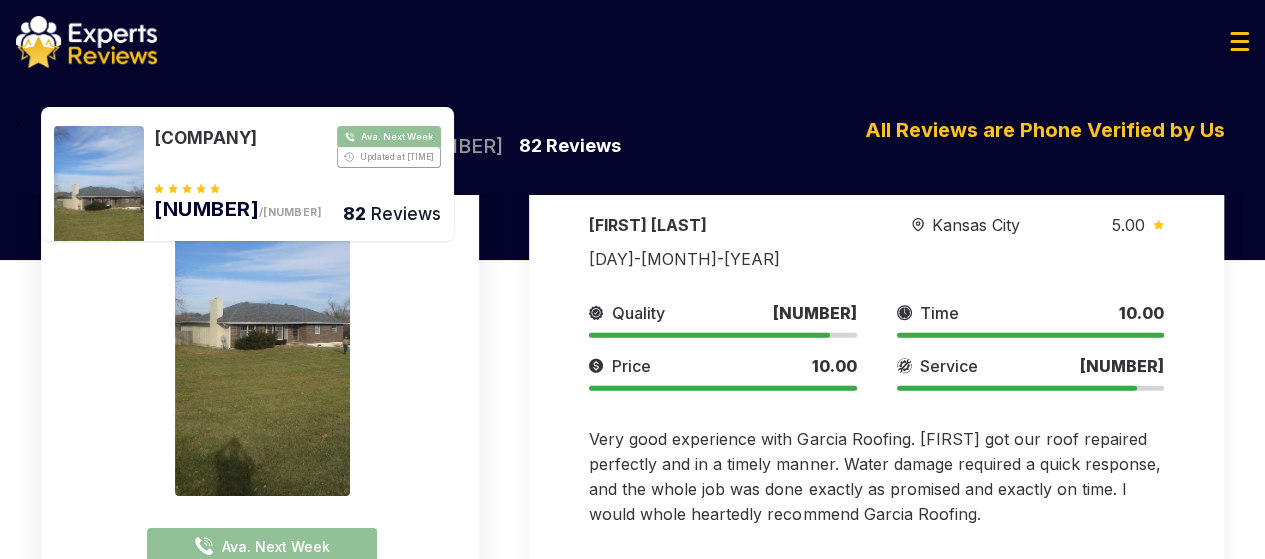 scroll, scrollTop: 3172, scrollLeft: 0, axis: vertical 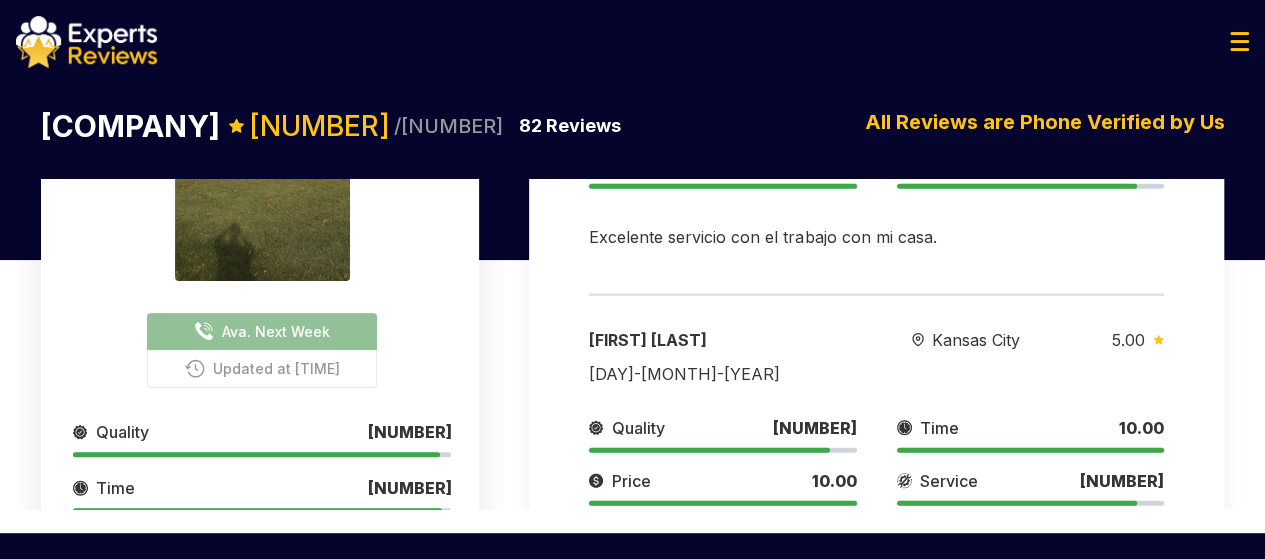 click on "[FIRST] and his team did an excellent job. They not only patched a leak in our roof but also used a tapered insulation to ensure water flowed away better - something another roofer didn’t even mention in his bid.
[FIRST] personally explained all the materials used to us, and also thoroughly inspected the job once complete, and we have a high degree of confidence that we will not have any more issues." at bounding box center [875, 1008] 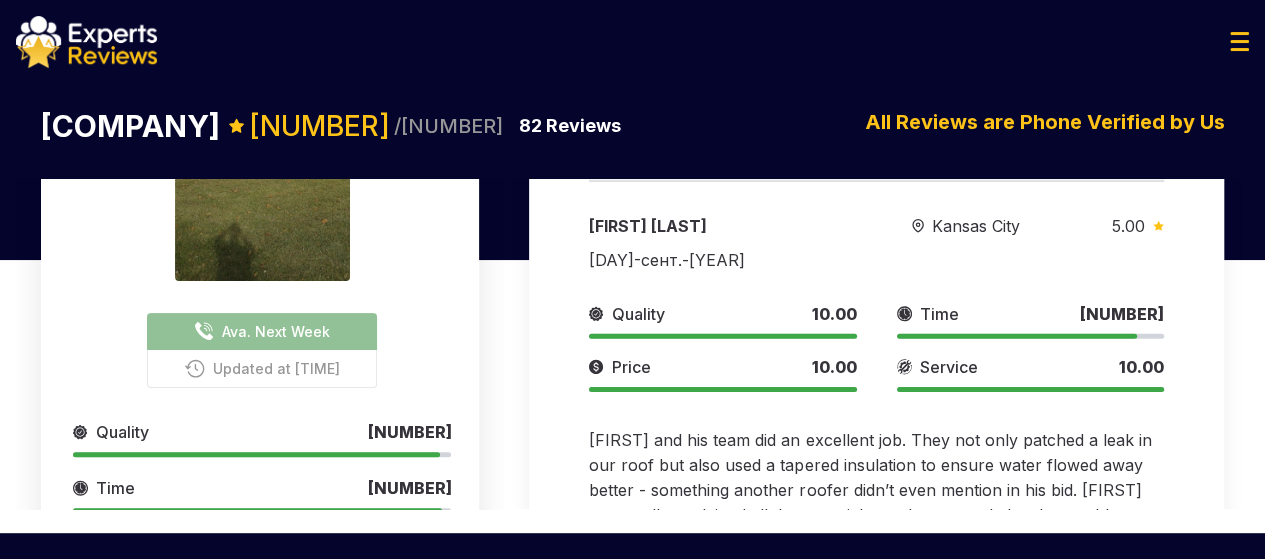 click on "[COMPANY]" at bounding box center (130, 126) 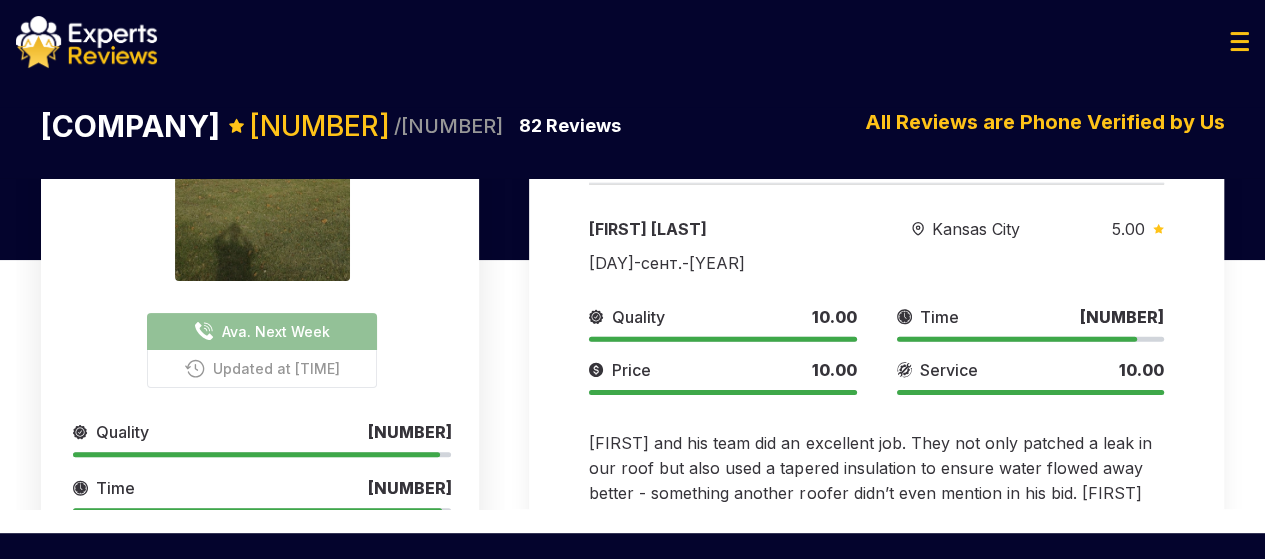 scroll, scrollTop: 2897, scrollLeft: 0, axis: vertical 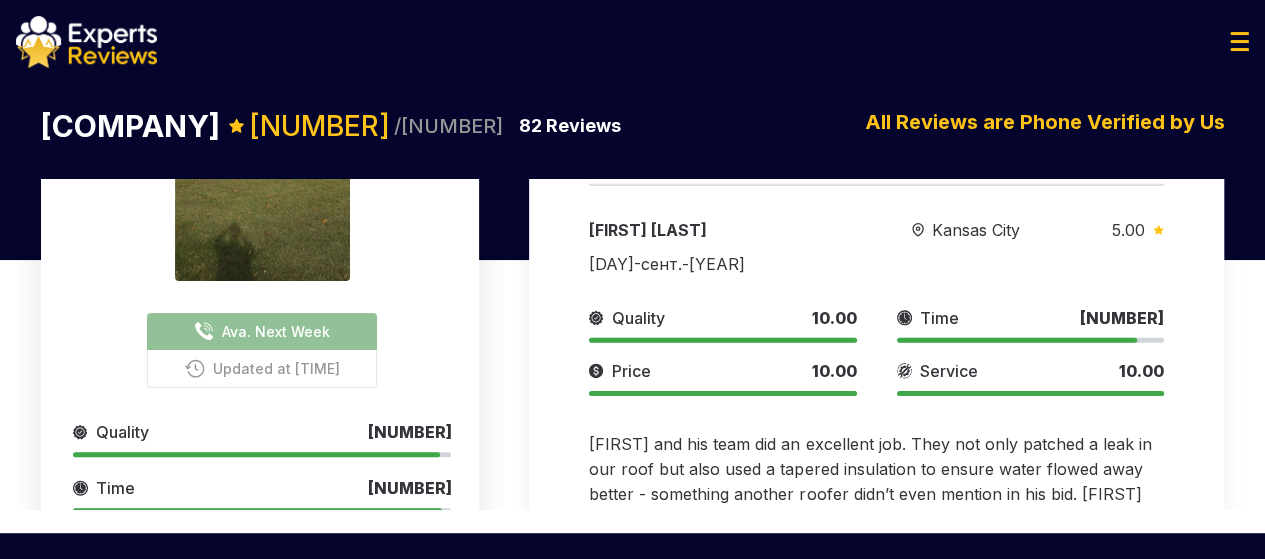 click at bounding box center [86, 42] 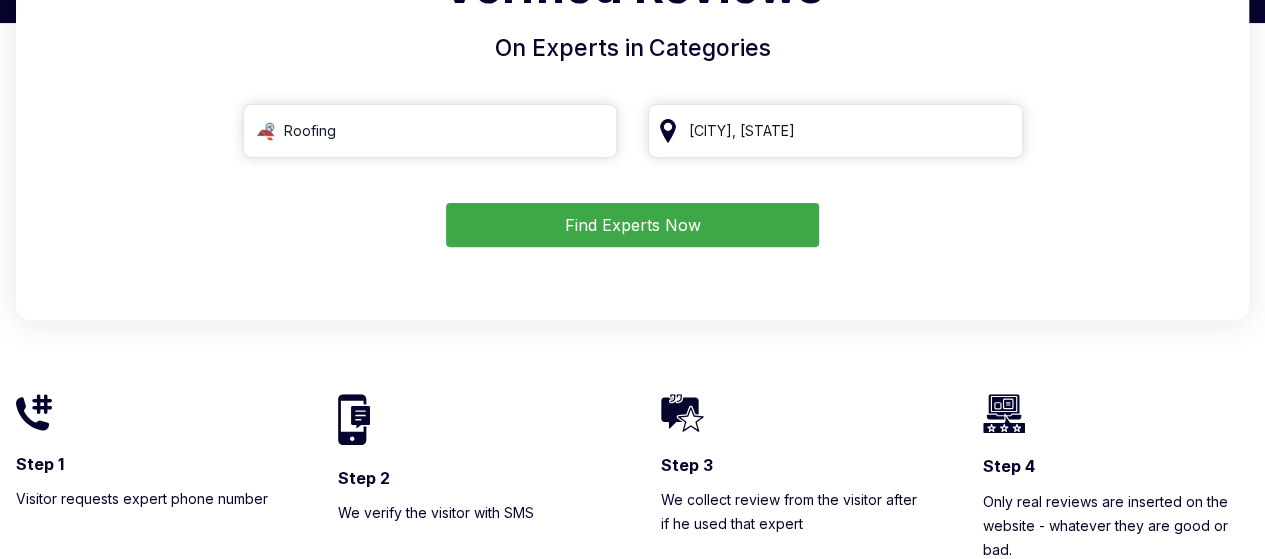 scroll, scrollTop: 0, scrollLeft: 0, axis: both 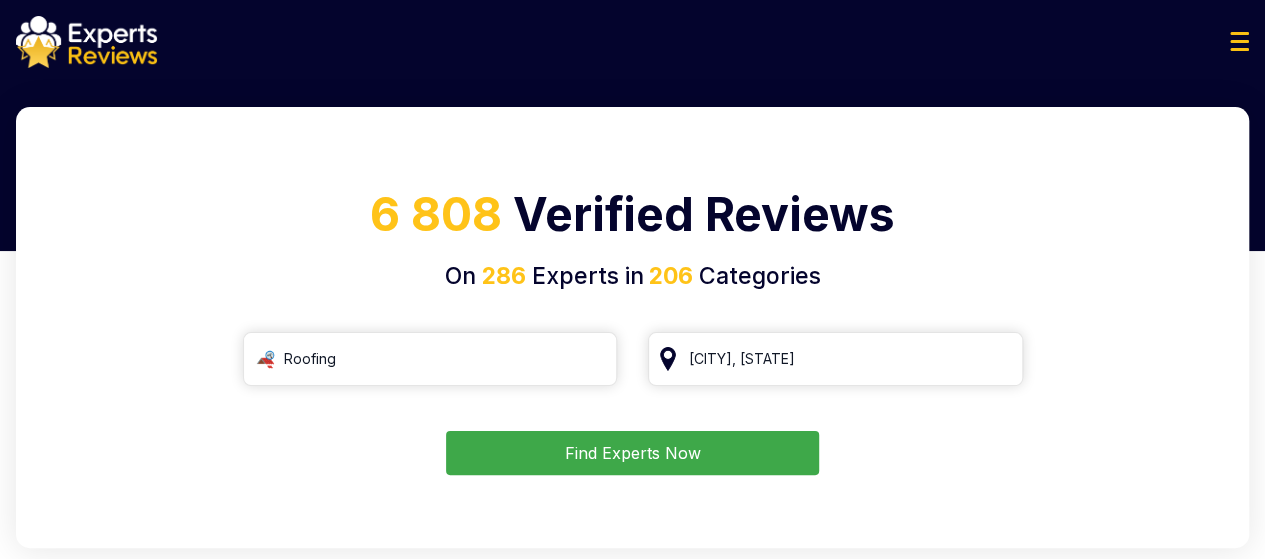 click on "Find Experts Now" at bounding box center (632, 453) 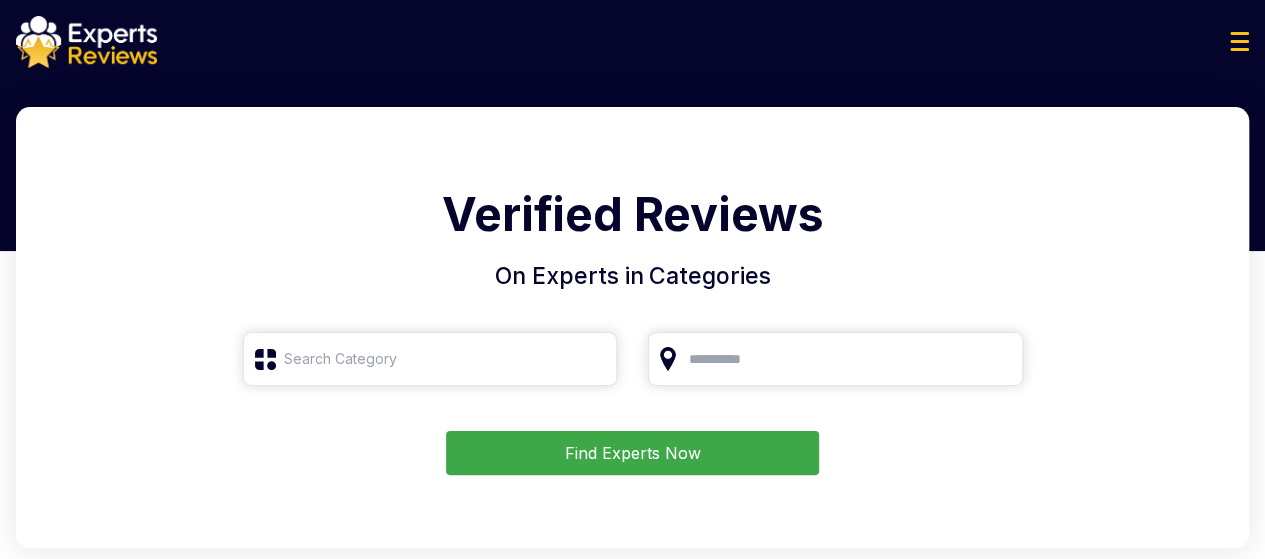 type on "Roofing" 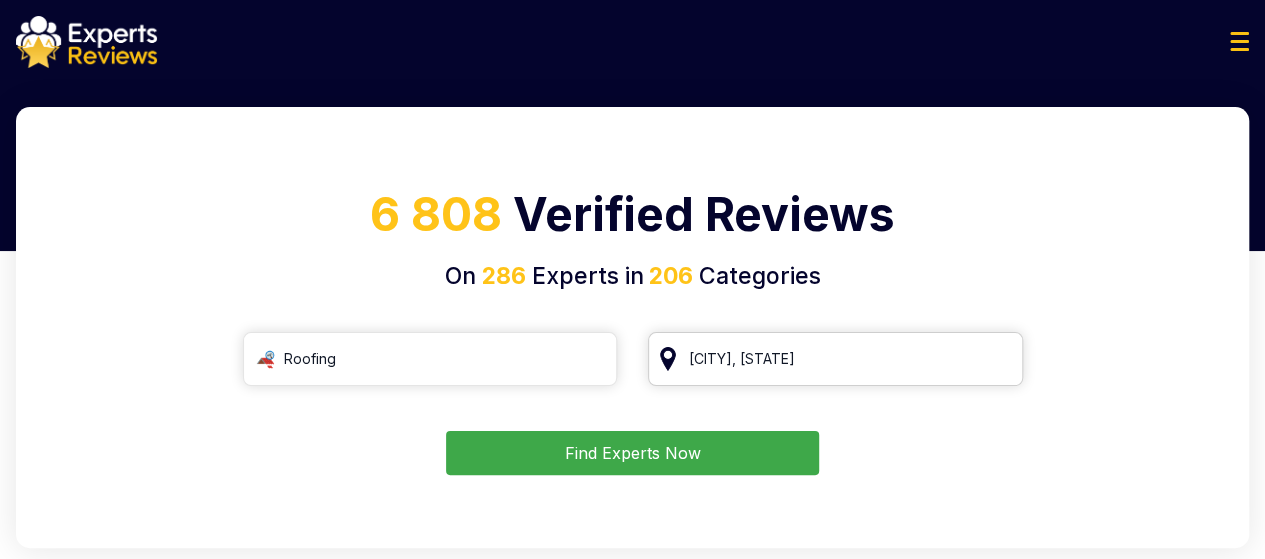 click on "[CITY], [STATE]" at bounding box center (835, 359) 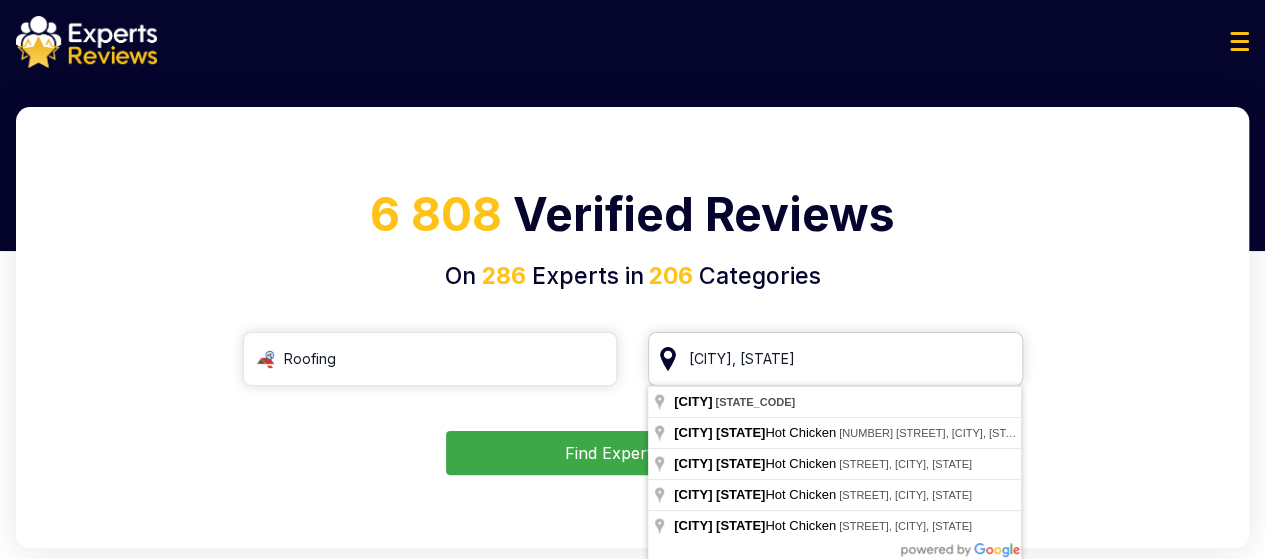 click on "[CITY], [STATE]" at bounding box center [835, 359] 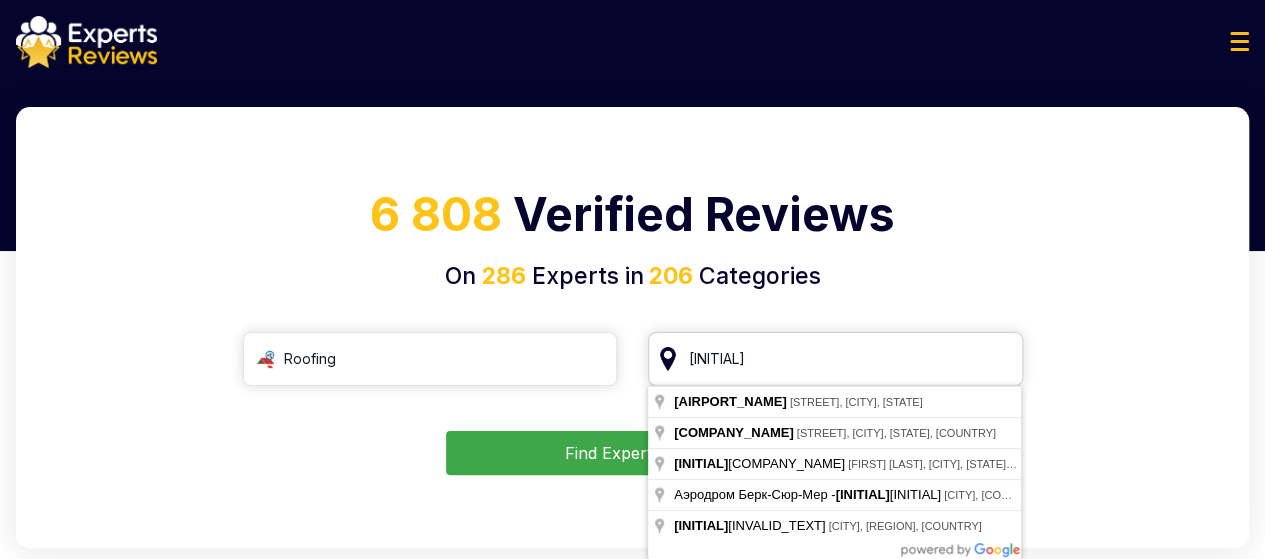 type on "[LETTER]" 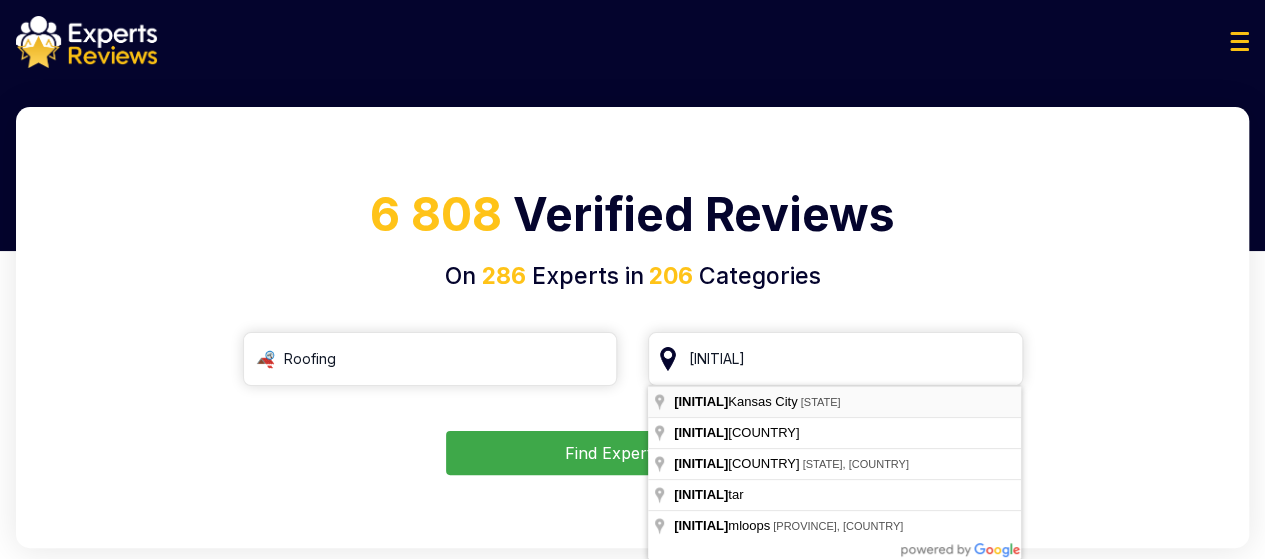 type on "[CITY], [STATE]" 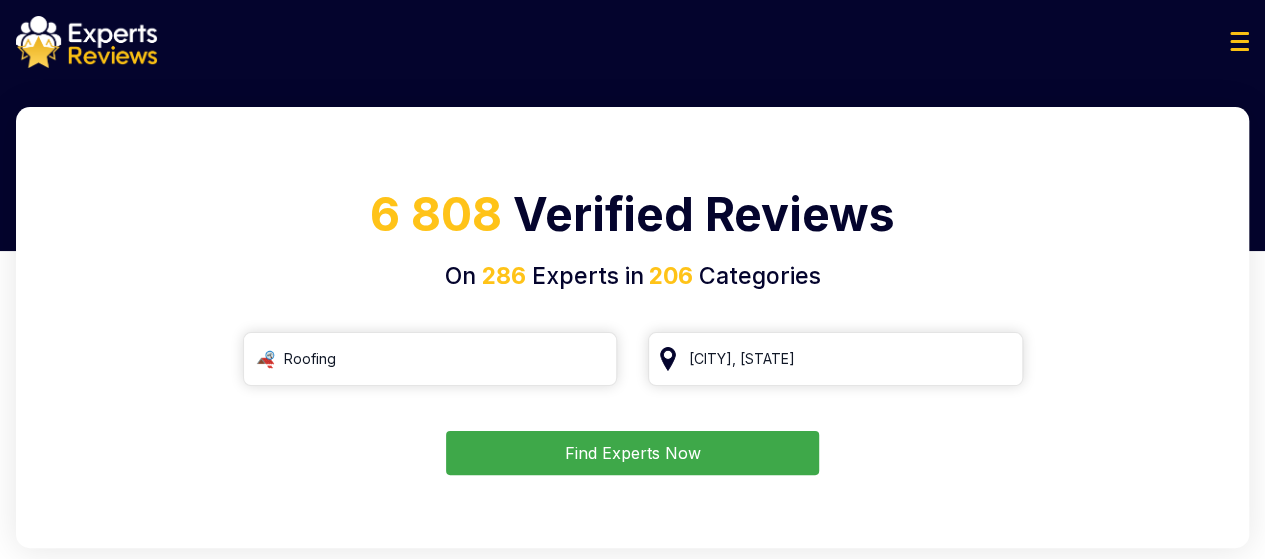 click on "Find Experts Now" at bounding box center (632, 453) 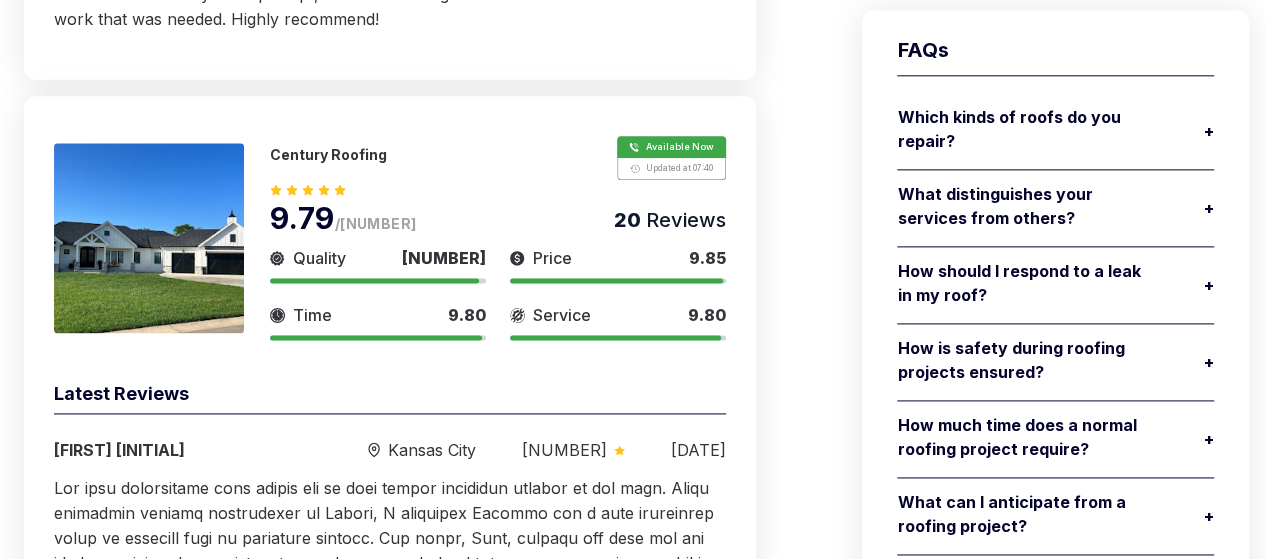 scroll, scrollTop: 1178, scrollLeft: 0, axis: vertical 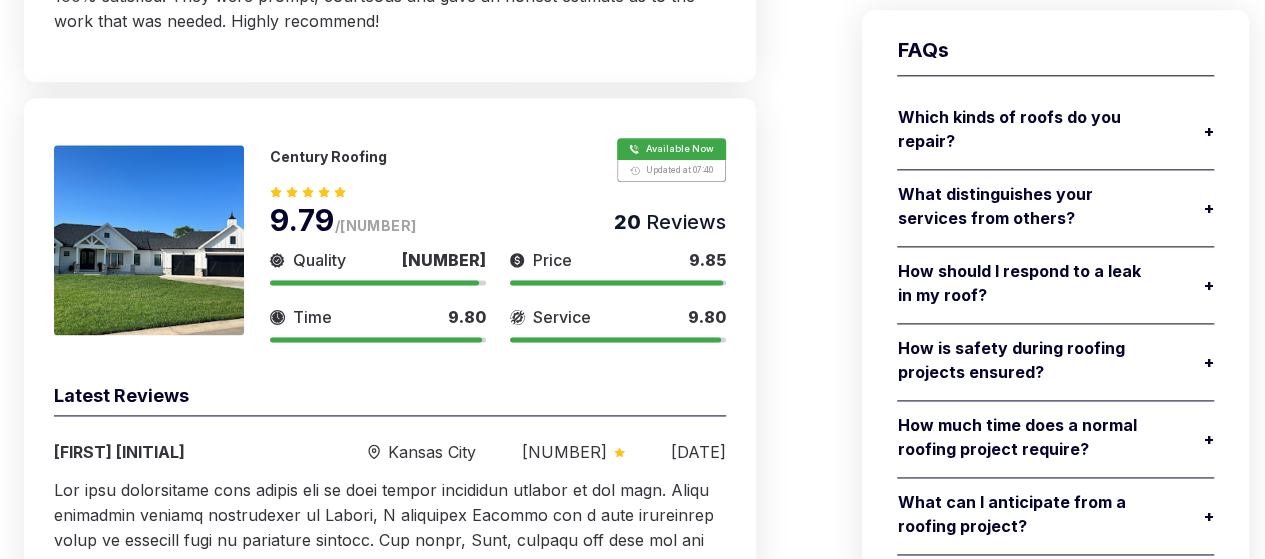 click at bounding box center (149, 240) 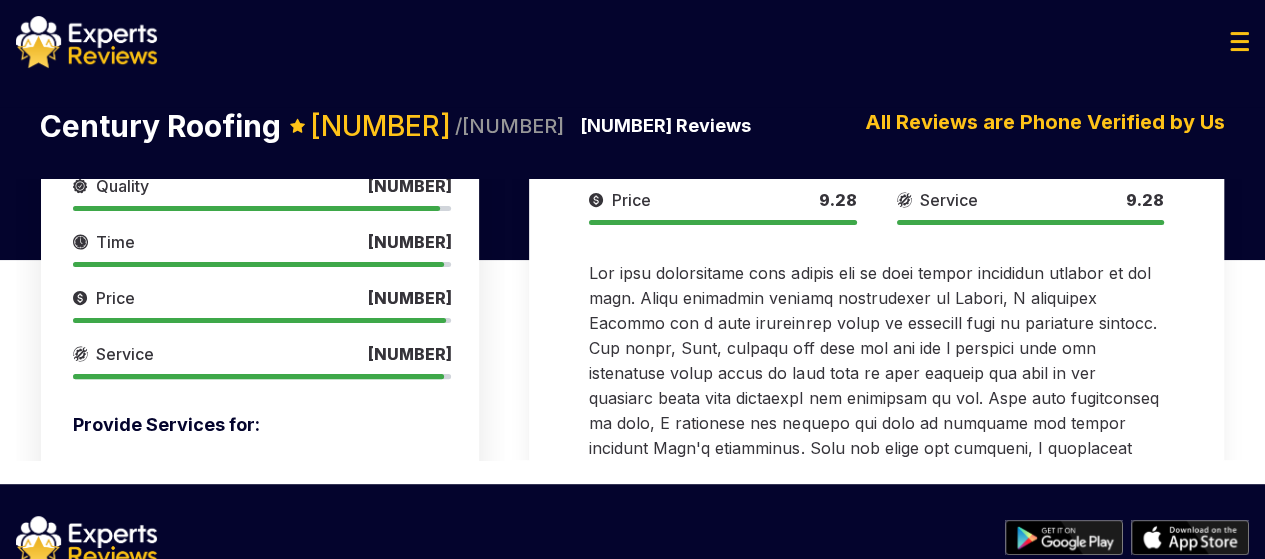 scroll, scrollTop: 278, scrollLeft: 0, axis: vertical 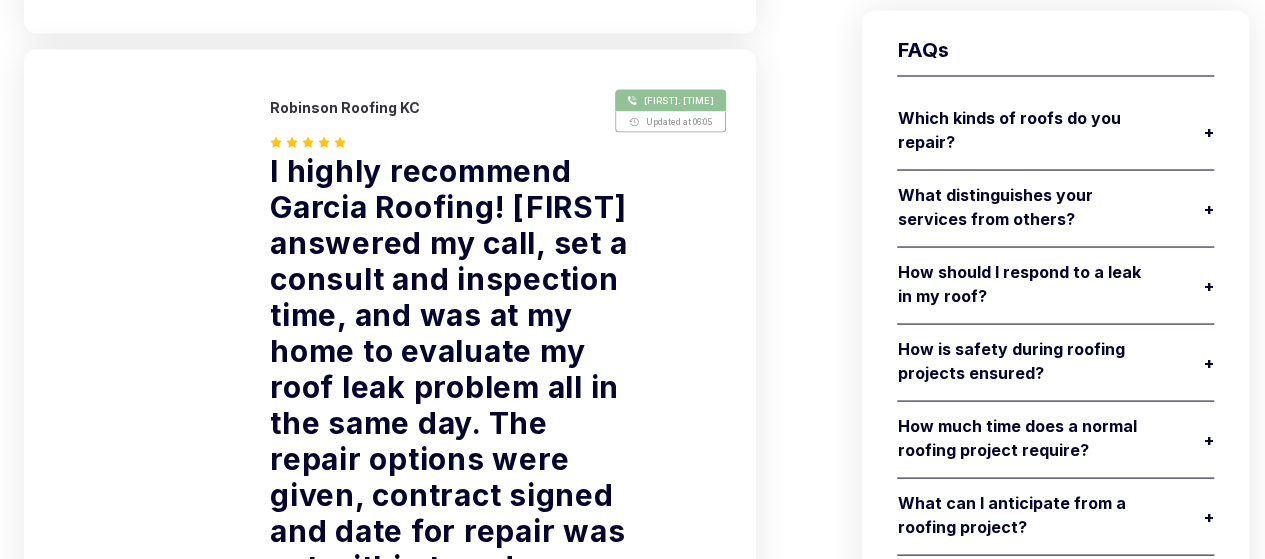 click on "Best Roofing [CITY] Available Now Updated [TIME] [NUMBER] /10 [NUMBER] Reviews Quality [NUMBER] Price [NUMBER] Time [NUMBER] Service [NUMBER] [COMPANY], [CITY] Ava. [TIME] Updated [TIME] [NUMBER] /10 [NUMBER] Reviews Quality [NUMBER] Price [NUMBER] Time [NUMBER] Service [NUMBER] [COMPANY] Available Now Updated at [TIME] [NUMBER] /10 [NUMBER] Reviews Quality [NUMBER] Price [NUMBER] Time [NUMBER] Service [NUMBER] [CITY] Commercial Roofing Ava. [TIME] Updated [TIME] [NUMBER] /10 [NUMBER] Reviews Quality [NUMBER] Price [NUMBER] Time [NUMBER] Service [NUMBER] [COMPANY] Ava. [TIME] Updated [TIME] [NUMBER] /10 [NUMBER] Reviews Quality [NUMBER] Price [NUMBER] Time [NUMBER] Service [NUMBER] [COMPANY] KC Ava. [TIME] Updated at [TIME] [NUMBER] /10 [NUMBER] Reviews Quality [NUMBER] Price [NUMBER] Time [NUMBER] Service [NUMBER] [COMPANY] Ava. [TIME] Updated at [TIME] [NUMBER] /10 [NUMBER] Reviews Quality [NUMBER] Price [NUMBER] Time [NUMBER] Service [NUMBER] [COMPANY] Ava. [TIME]" at bounding box center (390, 1995) 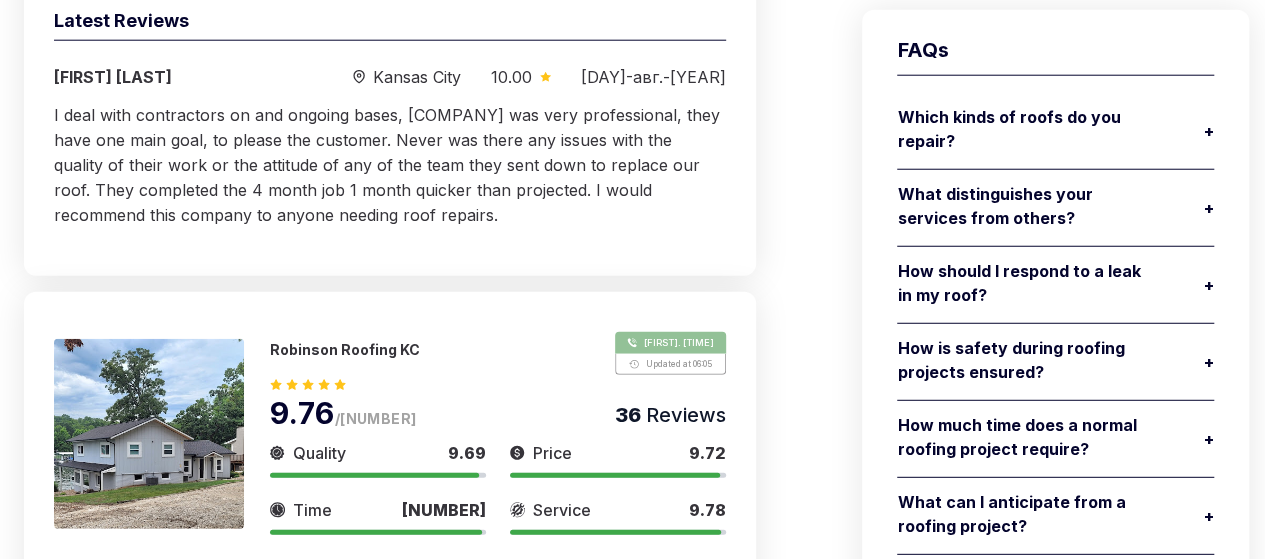 click at bounding box center (149, 434) 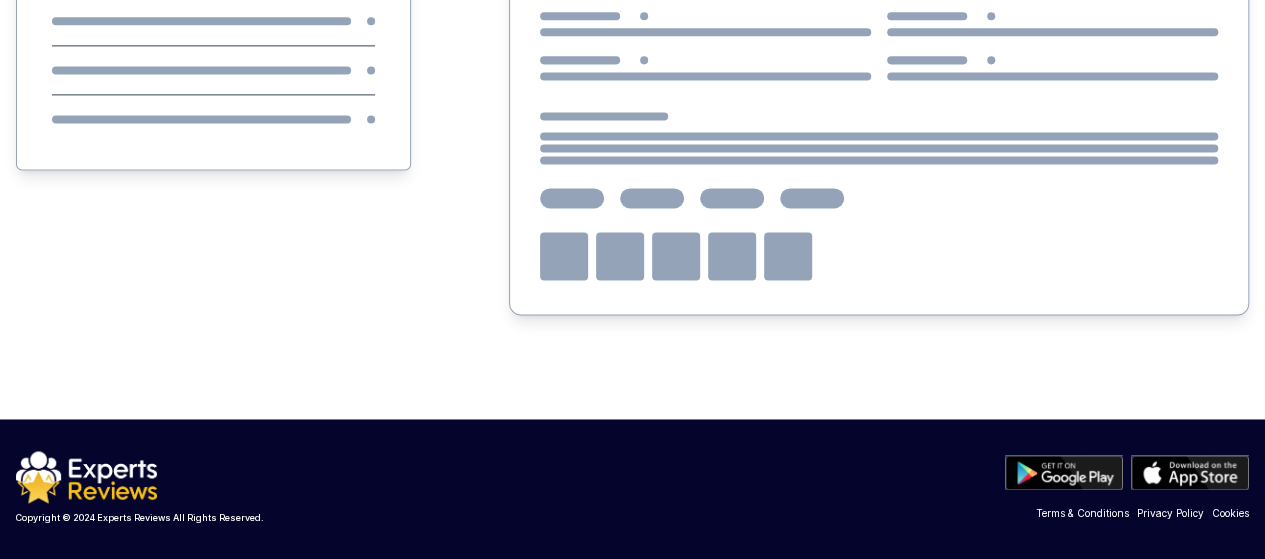 scroll, scrollTop: 0, scrollLeft: 0, axis: both 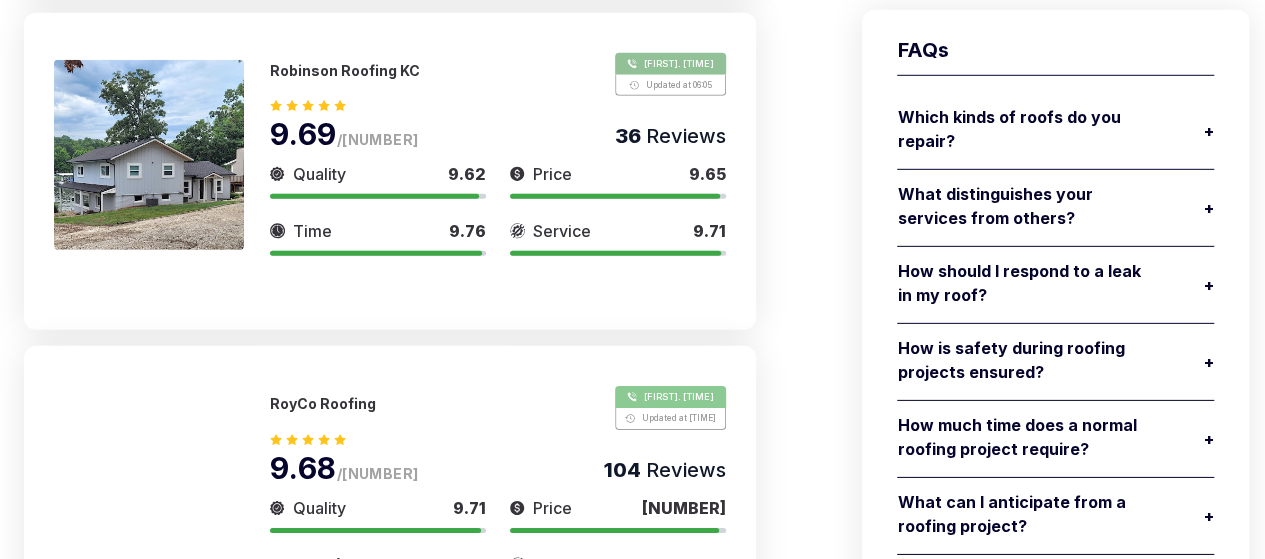 click at bounding box center [149, 6432] 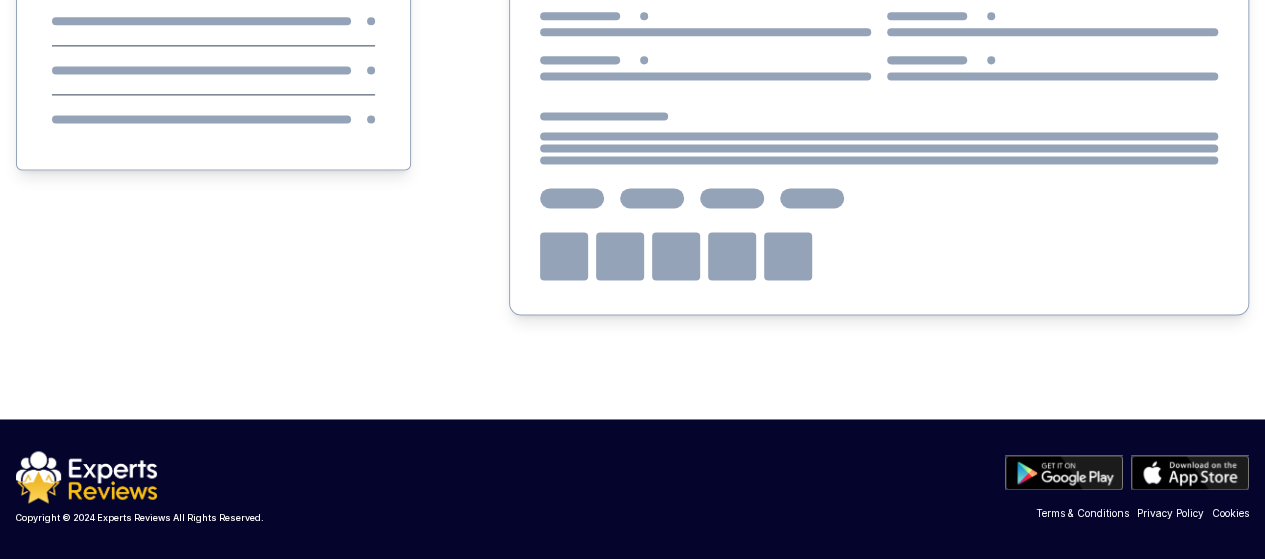 scroll, scrollTop: 0, scrollLeft: 0, axis: both 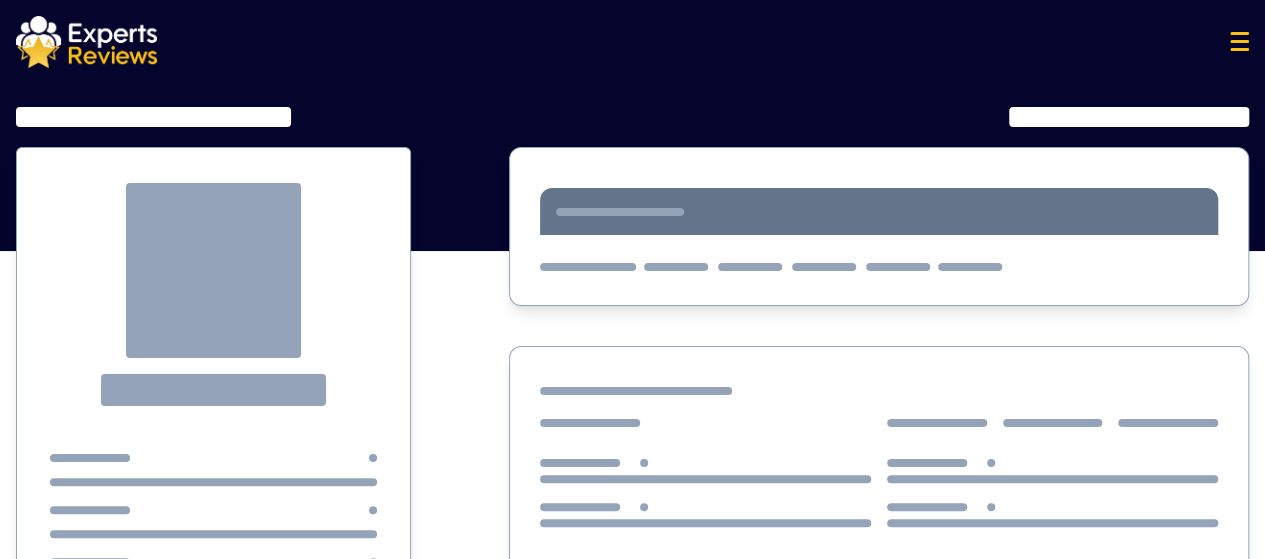 click at bounding box center (213, 294) 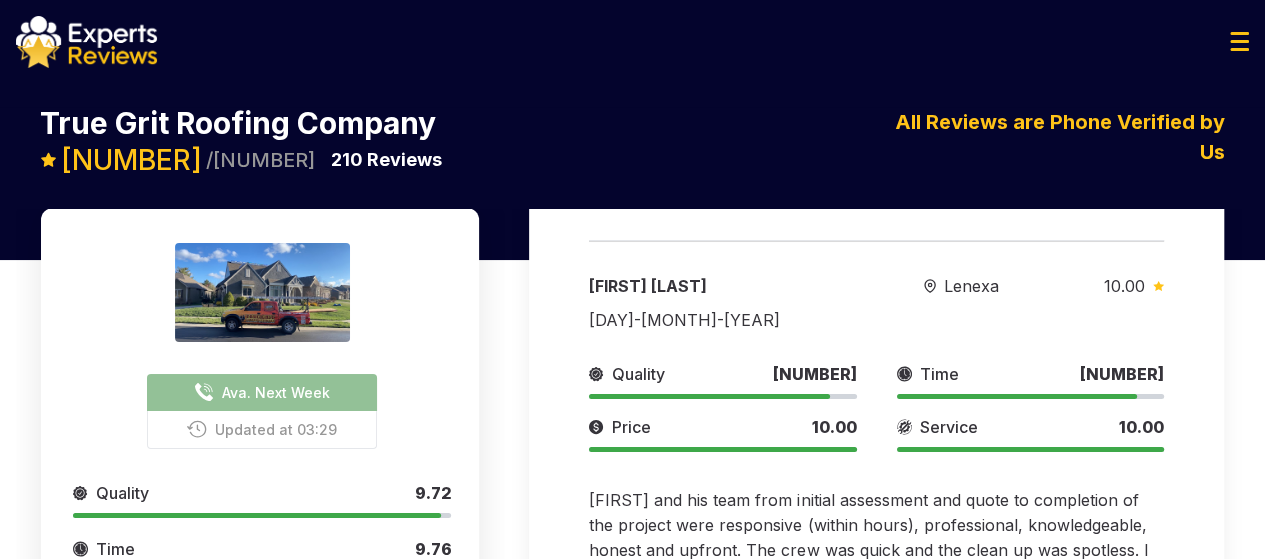 scroll, scrollTop: 0, scrollLeft: 0, axis: both 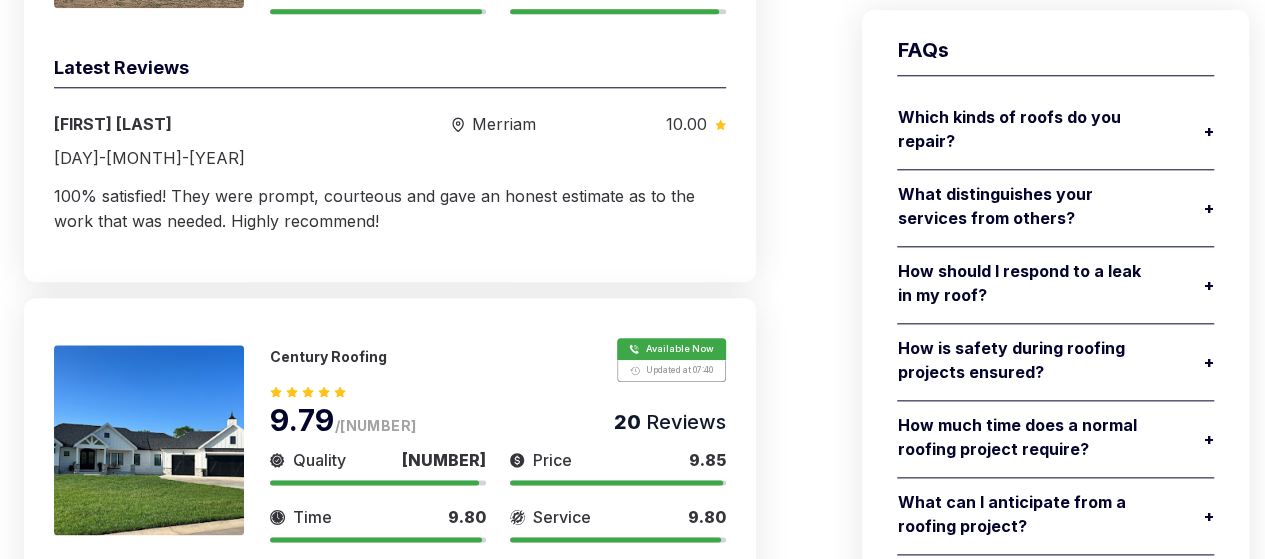 click at bounding box center (149, 440) 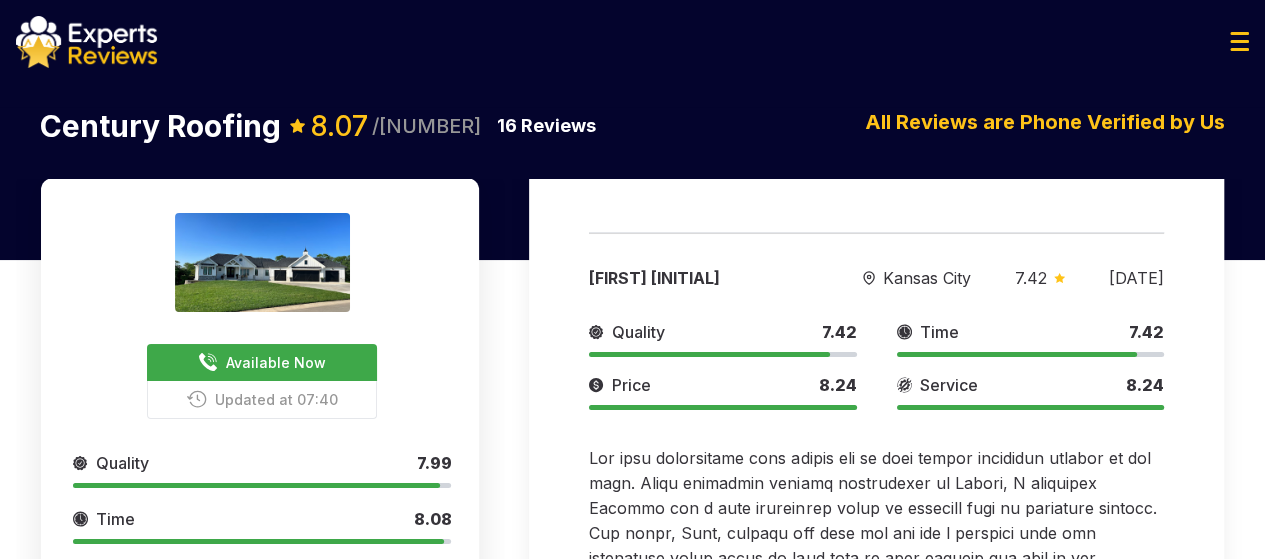 scroll, scrollTop: 93, scrollLeft: 0, axis: vertical 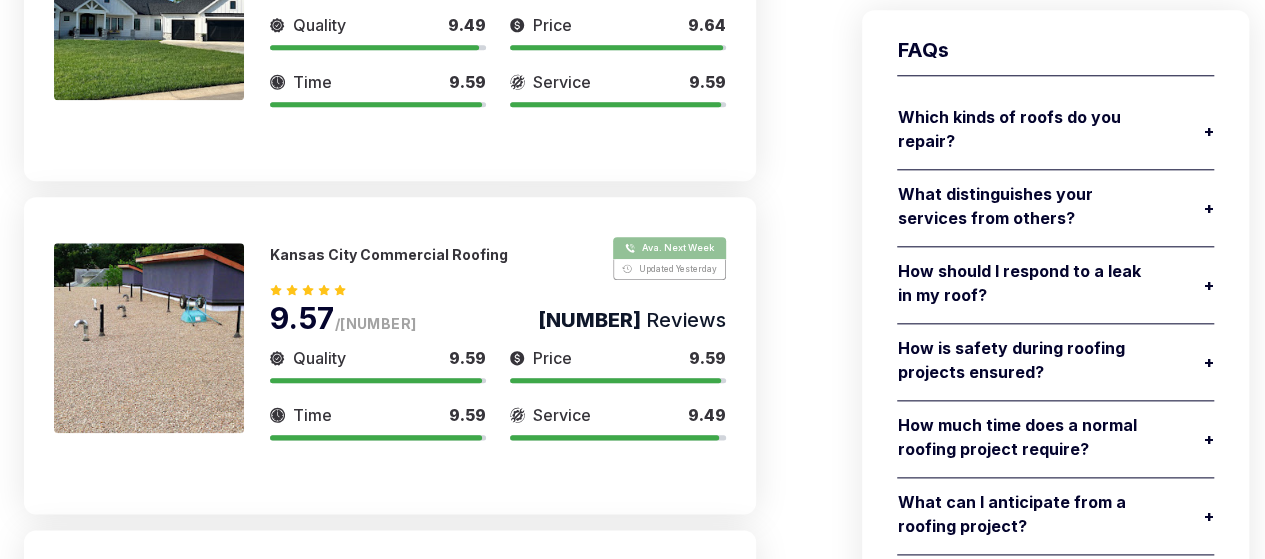 click at bounding box center [149, 338] 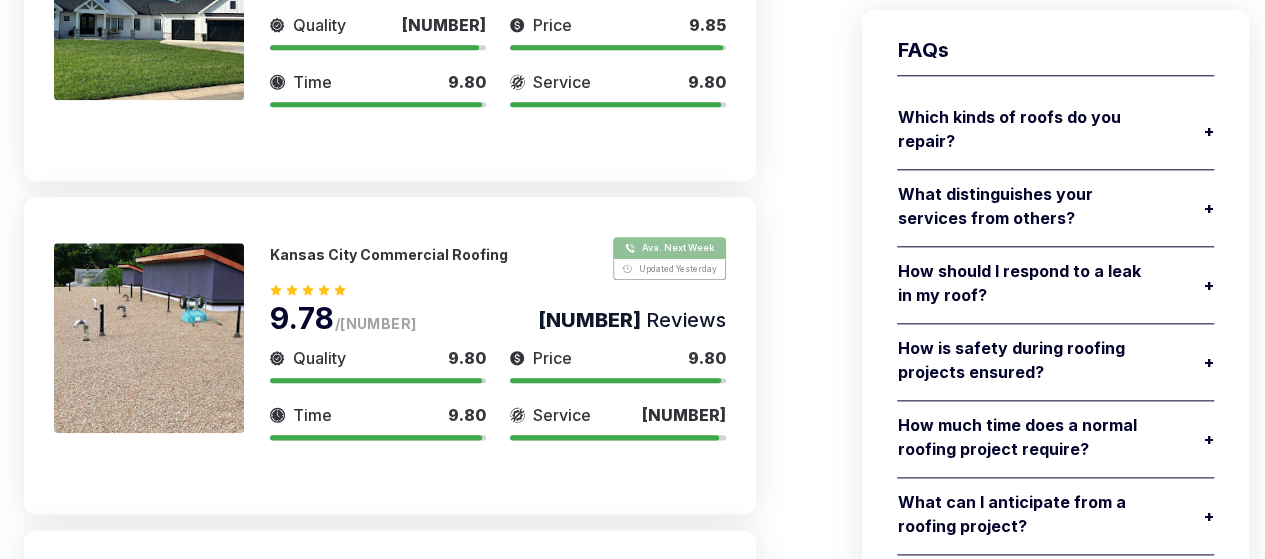 scroll, scrollTop: 0, scrollLeft: 0, axis: both 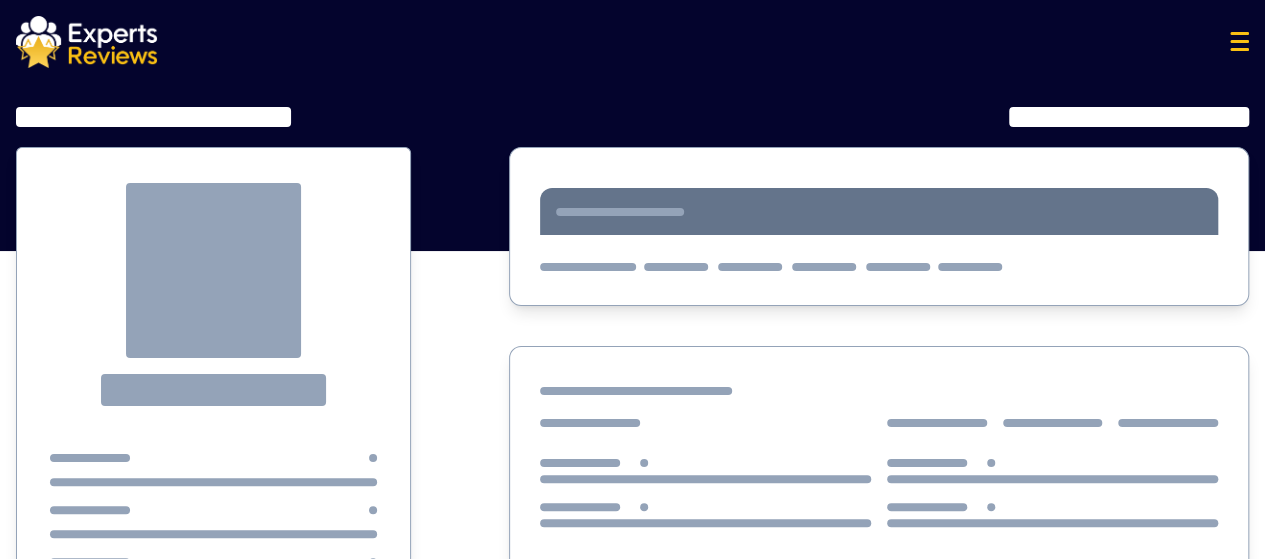 click at bounding box center [632, 942] 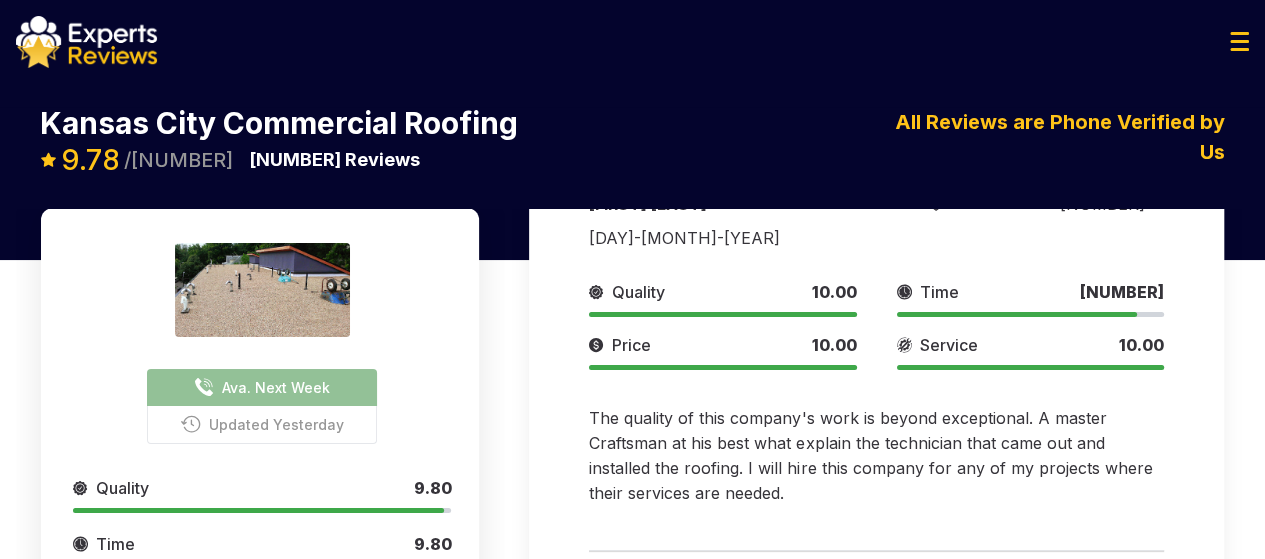 scroll, scrollTop: 428, scrollLeft: 0, axis: vertical 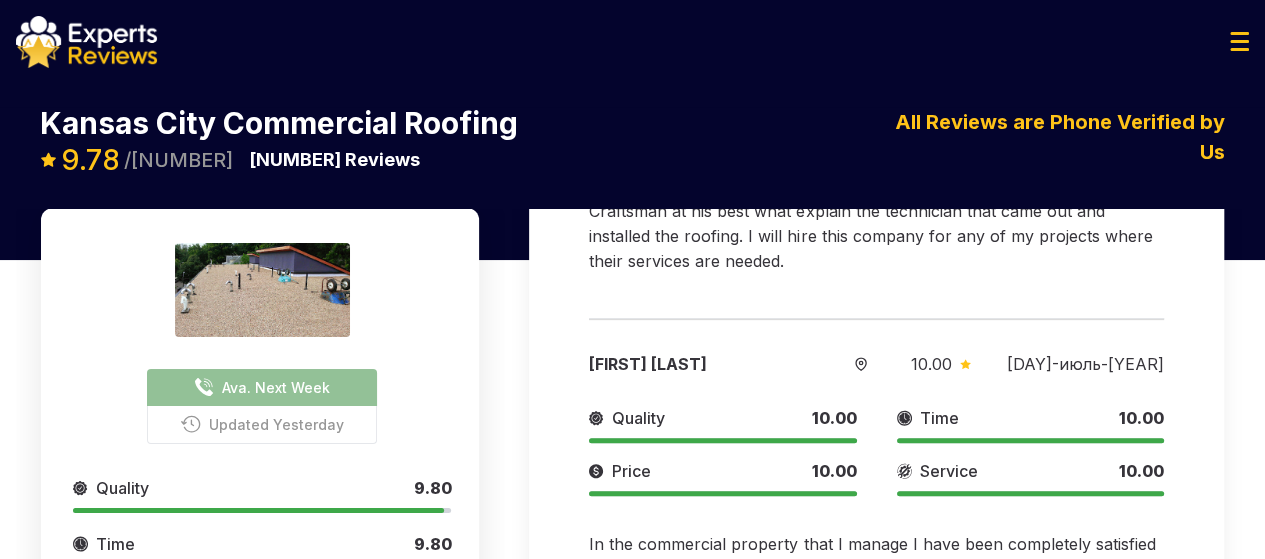 click on "Kansas City Commercial Roofing" at bounding box center (279, 123) 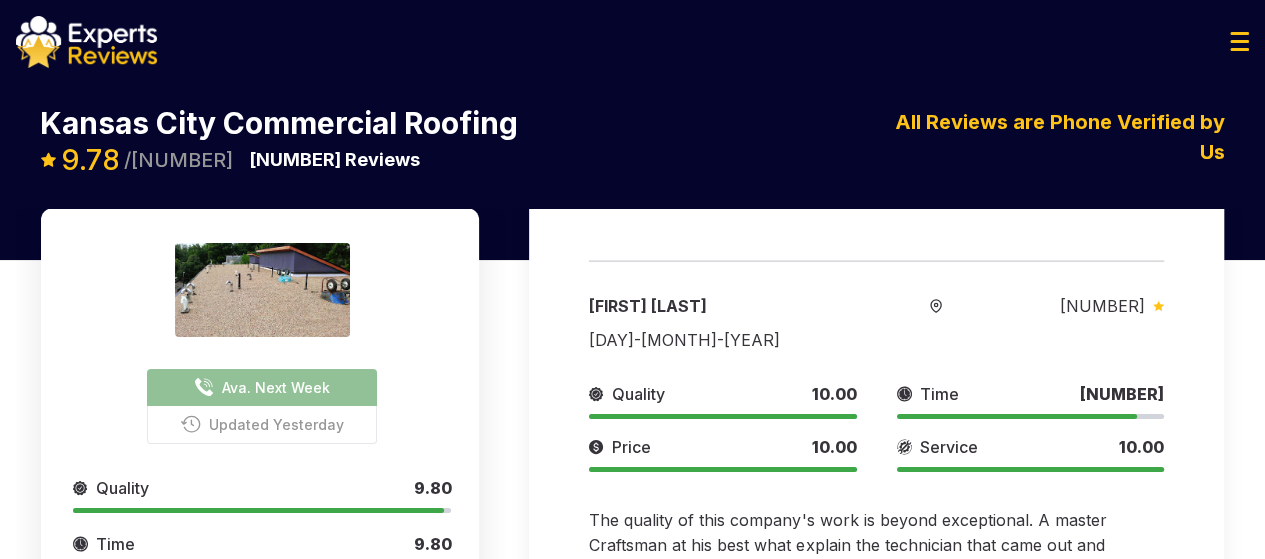scroll, scrollTop: 0, scrollLeft: 0, axis: both 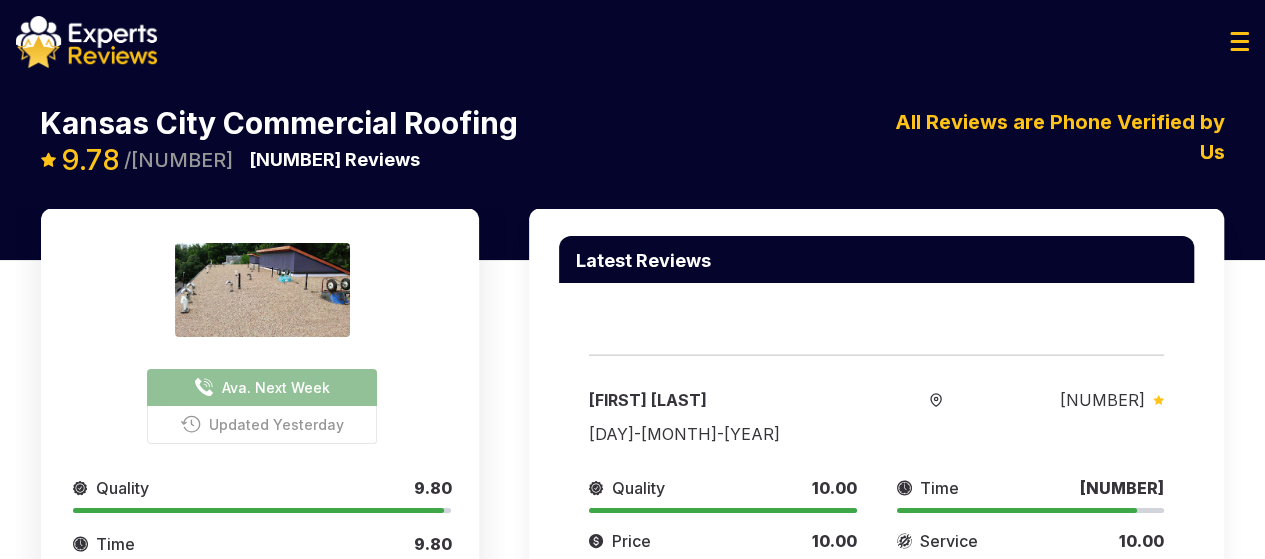 click on "Kansas City Commercial Roofing" at bounding box center (279, 123) 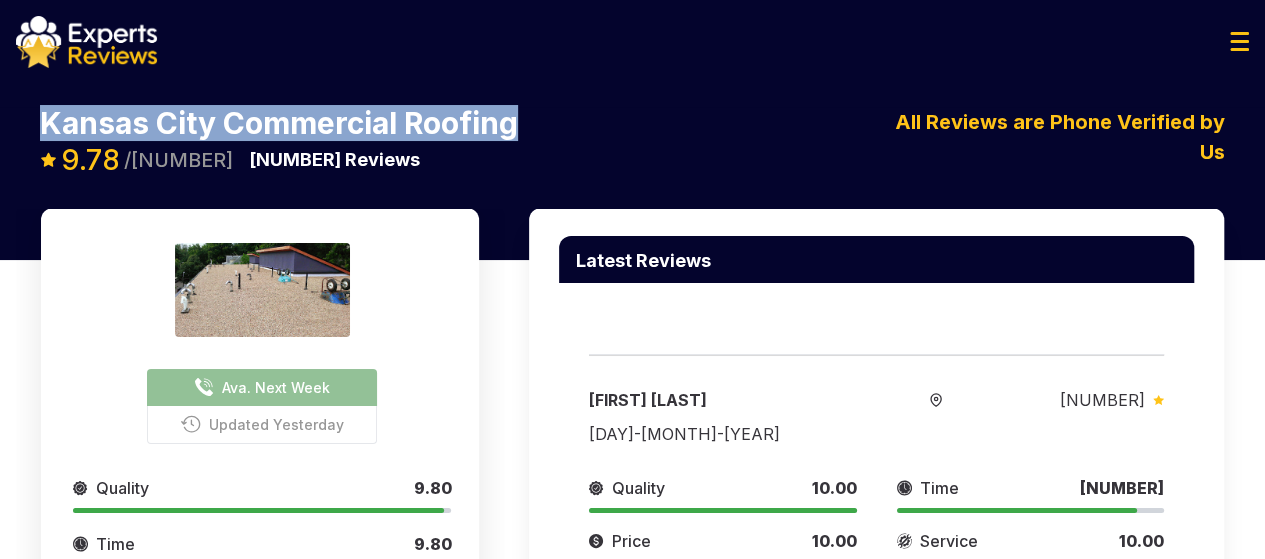 drag, startPoint x: 68, startPoint y: 126, endPoint x: 93, endPoint y: 158, distance: 40.60788 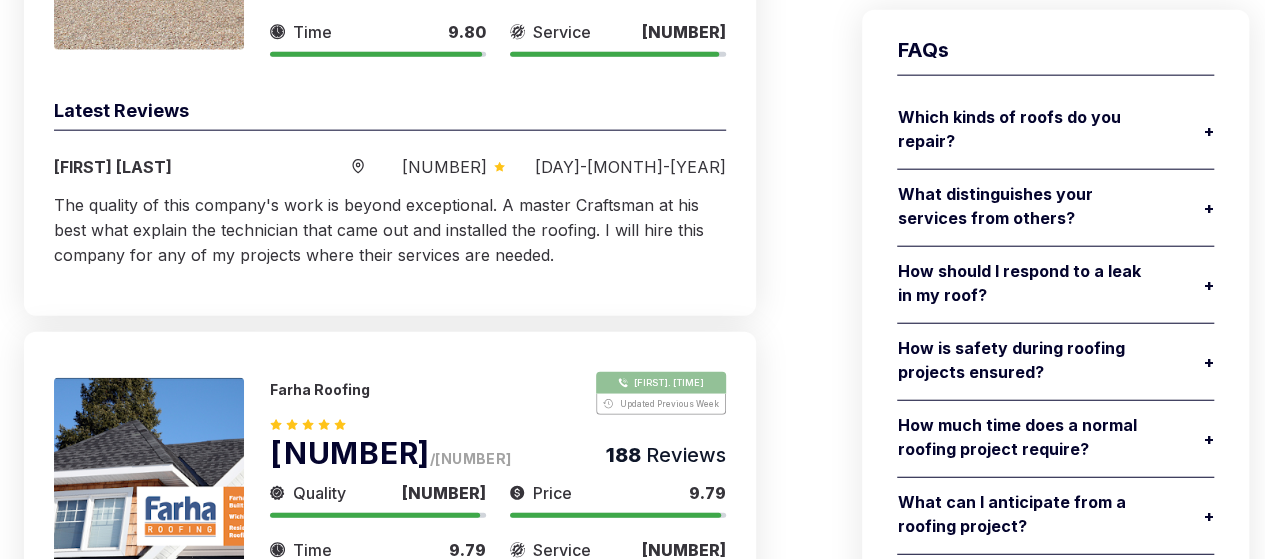 scroll, scrollTop: 2396, scrollLeft: 0, axis: vertical 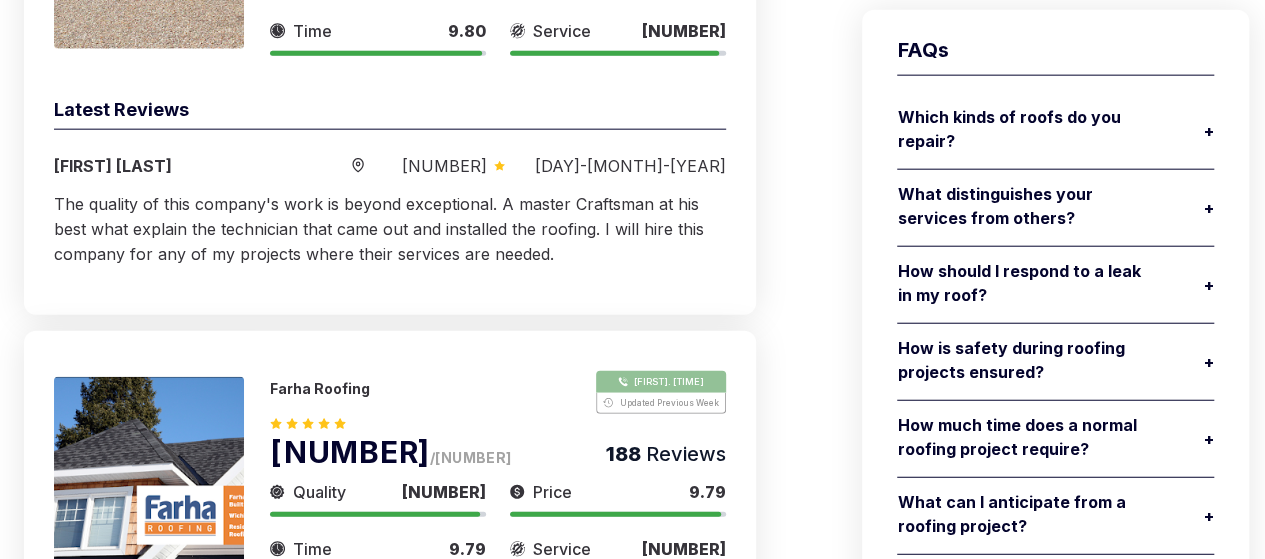 click at bounding box center [149, 472] 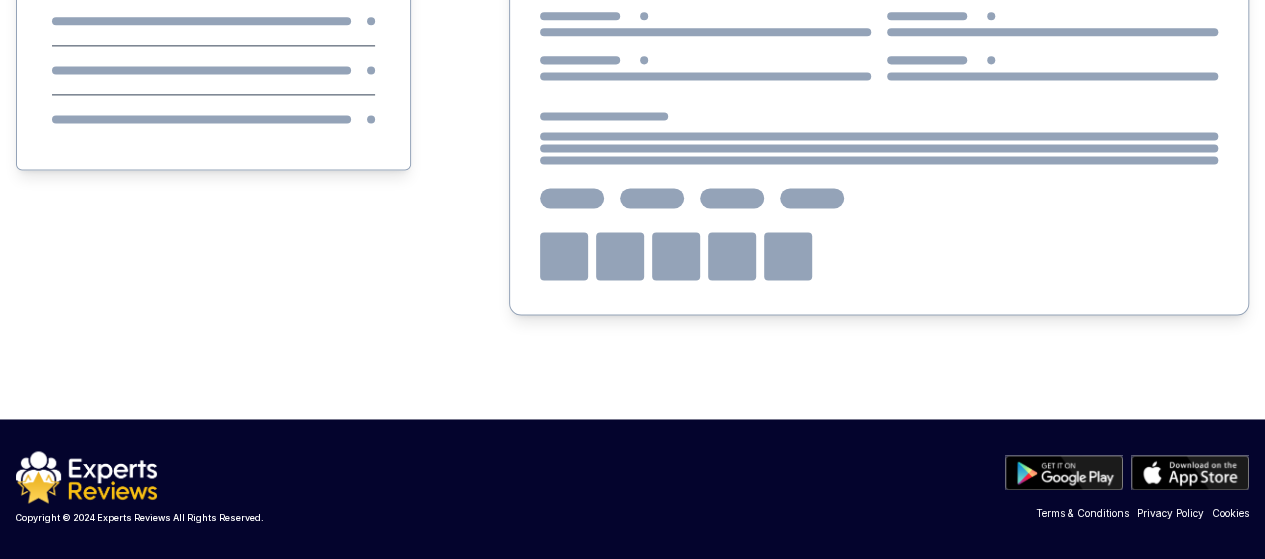 scroll, scrollTop: 0, scrollLeft: 0, axis: both 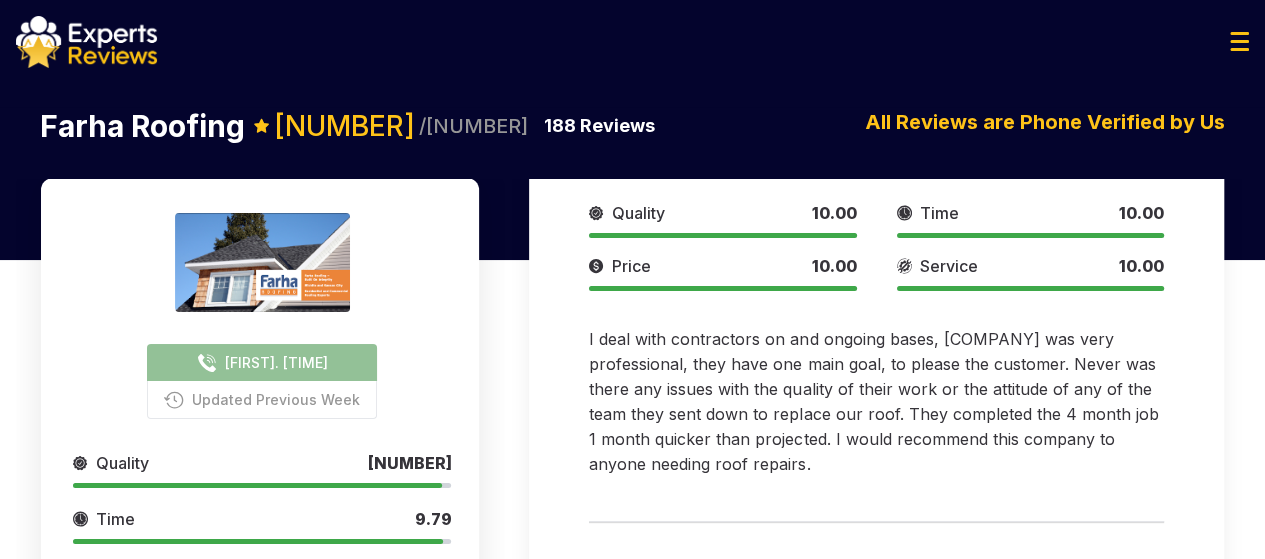 click on "Farha Roofing" at bounding box center [142, 126] 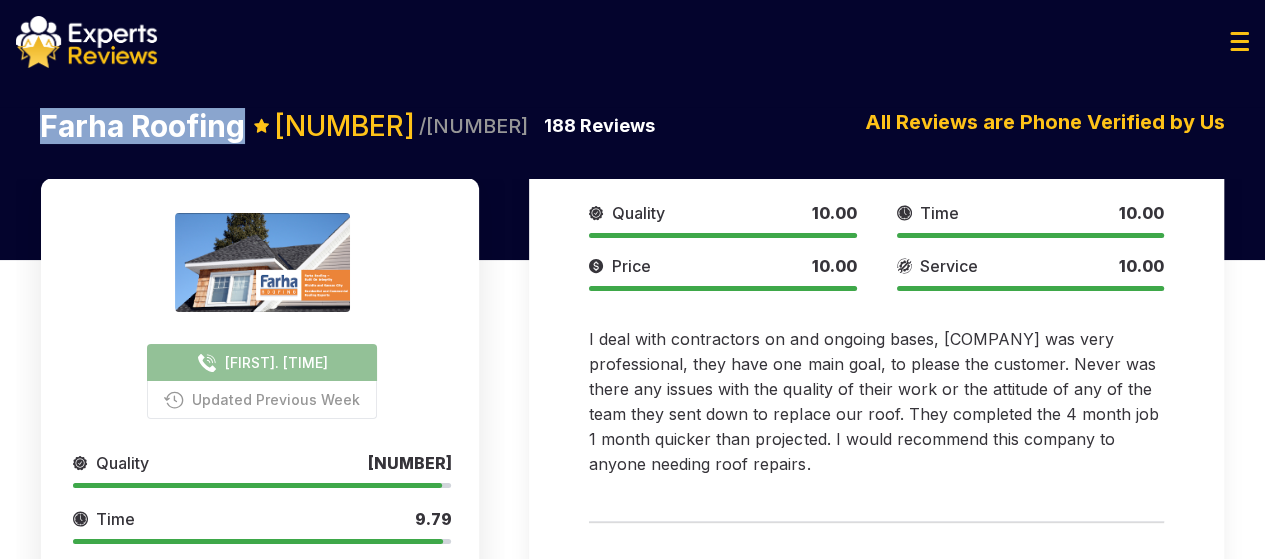 drag, startPoint x: 76, startPoint y: 128, endPoint x: 124, endPoint y: 128, distance: 48 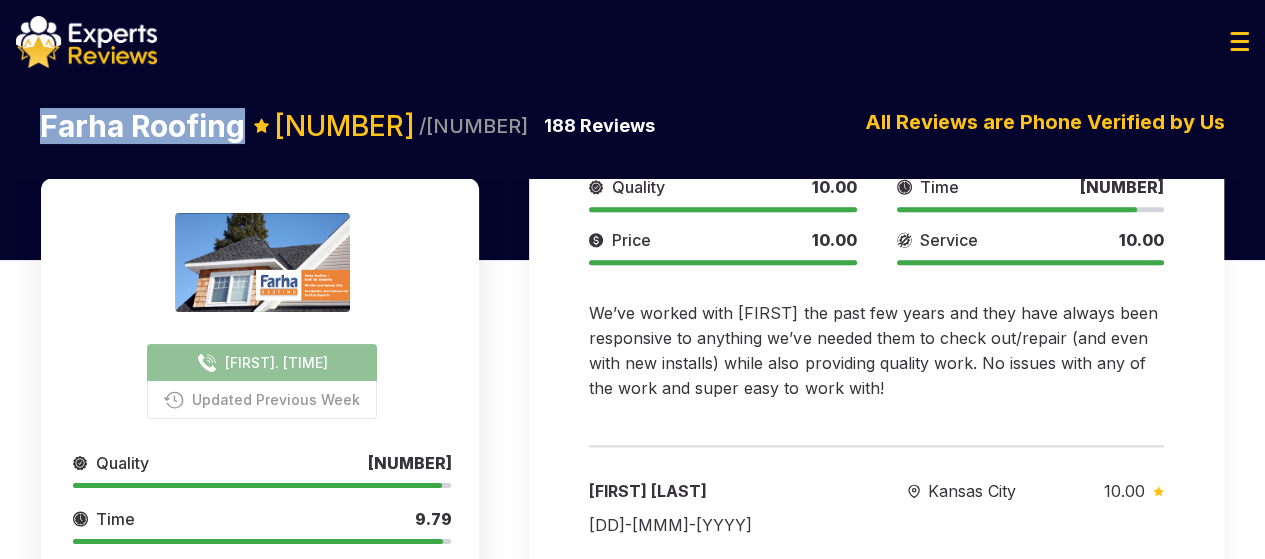 scroll, scrollTop: 1109, scrollLeft: 0, axis: vertical 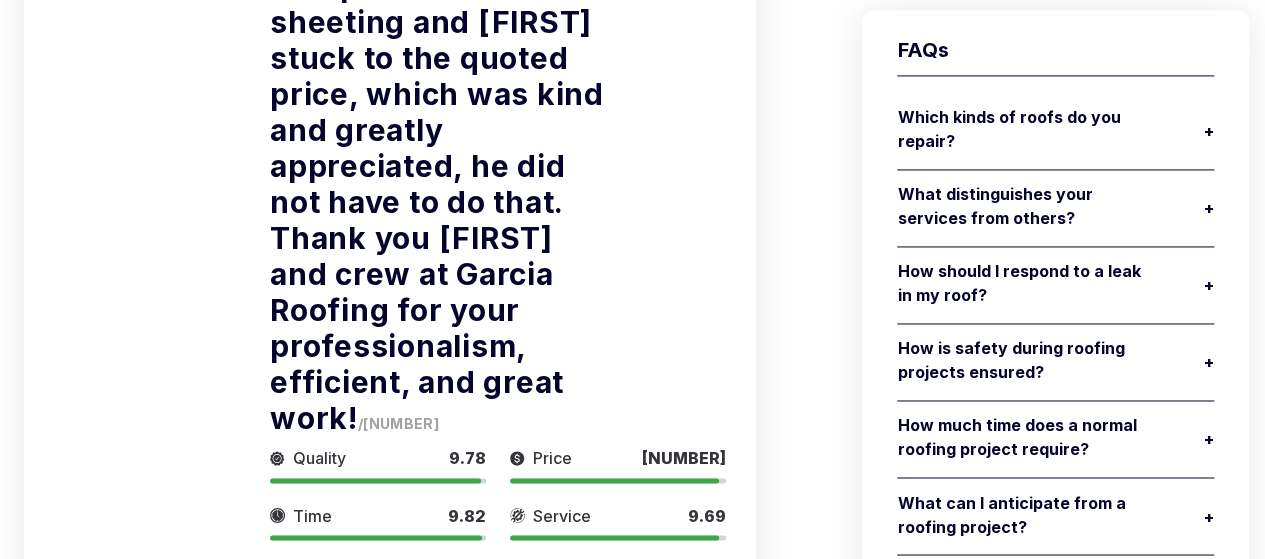 click at bounding box center [149, 4773] 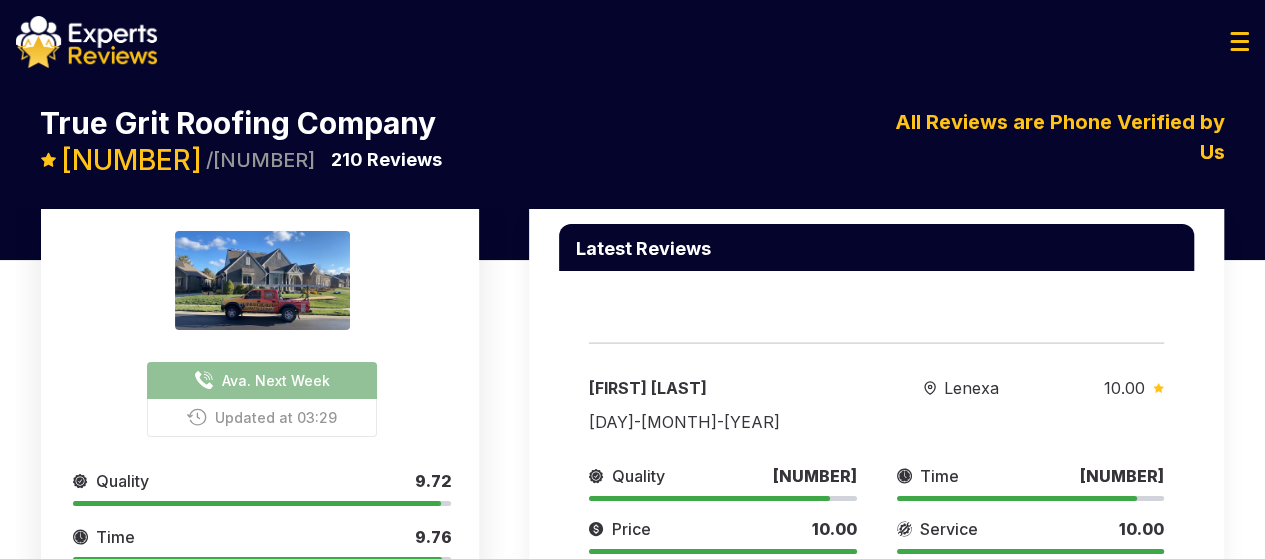 scroll, scrollTop: 0, scrollLeft: 0, axis: both 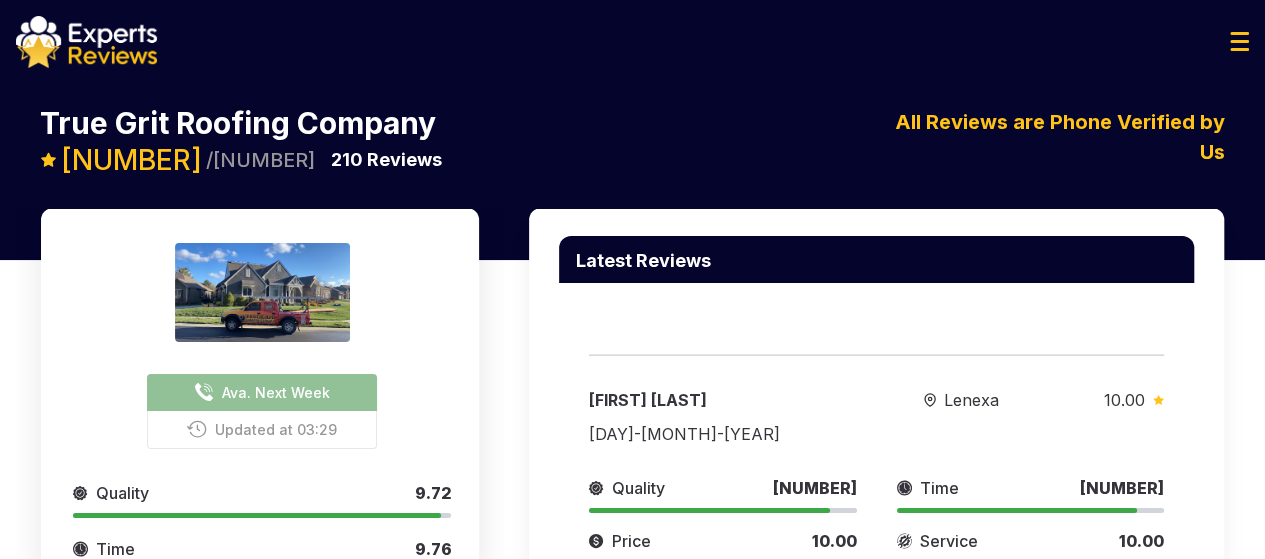 click on "True Grit Roofing Company" at bounding box center (238, 123) 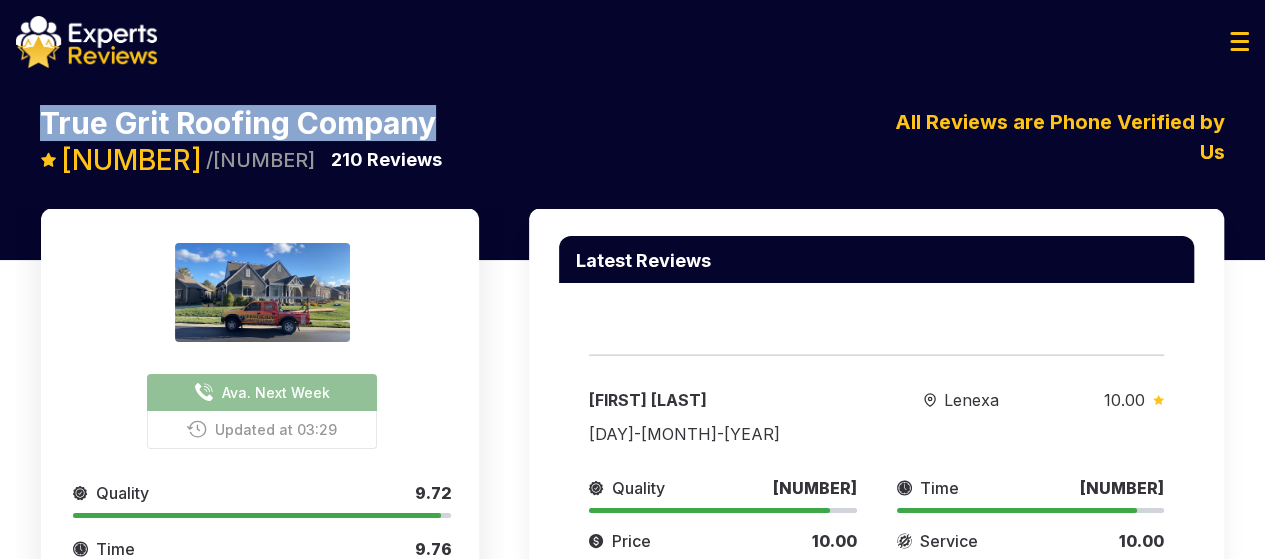 drag, startPoint x: 33, startPoint y: 119, endPoint x: 115, endPoint y: 145, distance: 86.023254 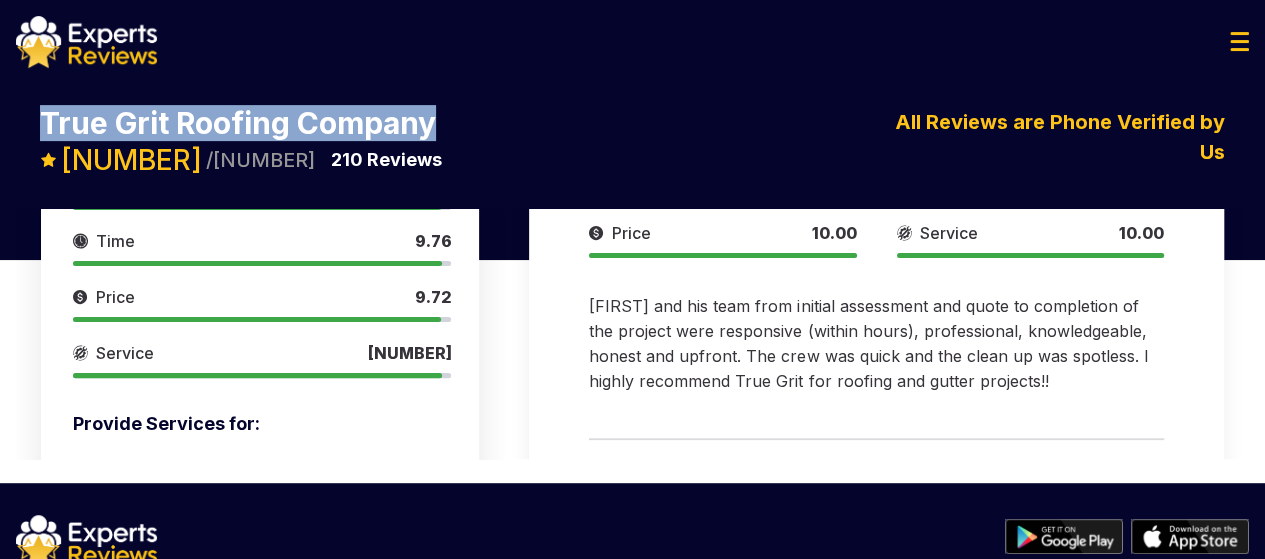 scroll, scrollTop: 312, scrollLeft: 0, axis: vertical 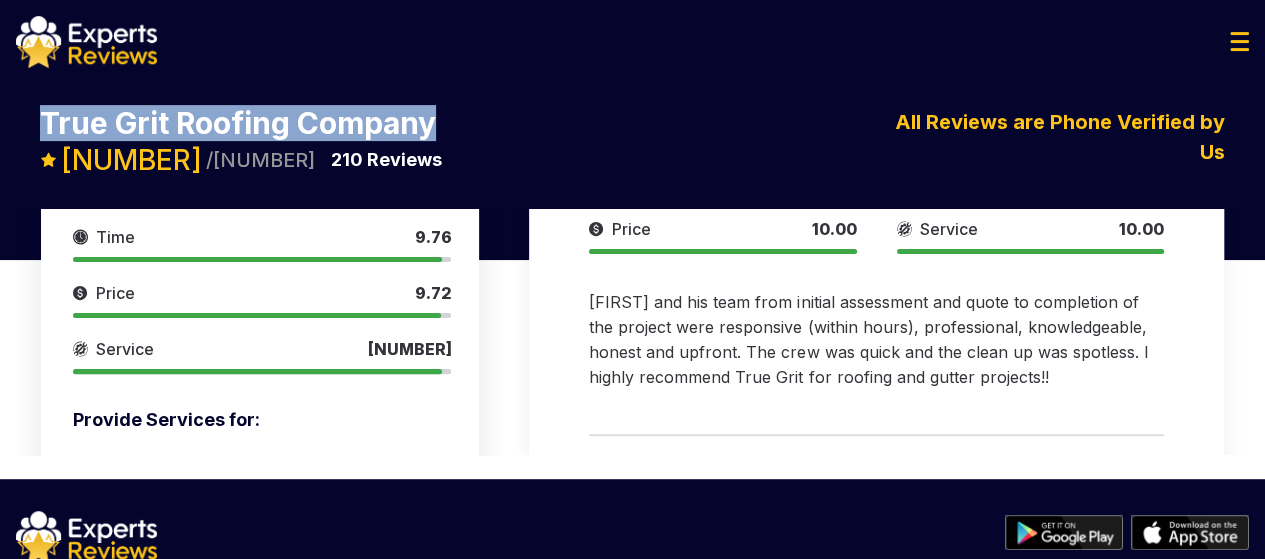 click on "True Grit Roofing Company" at bounding box center [238, 123] 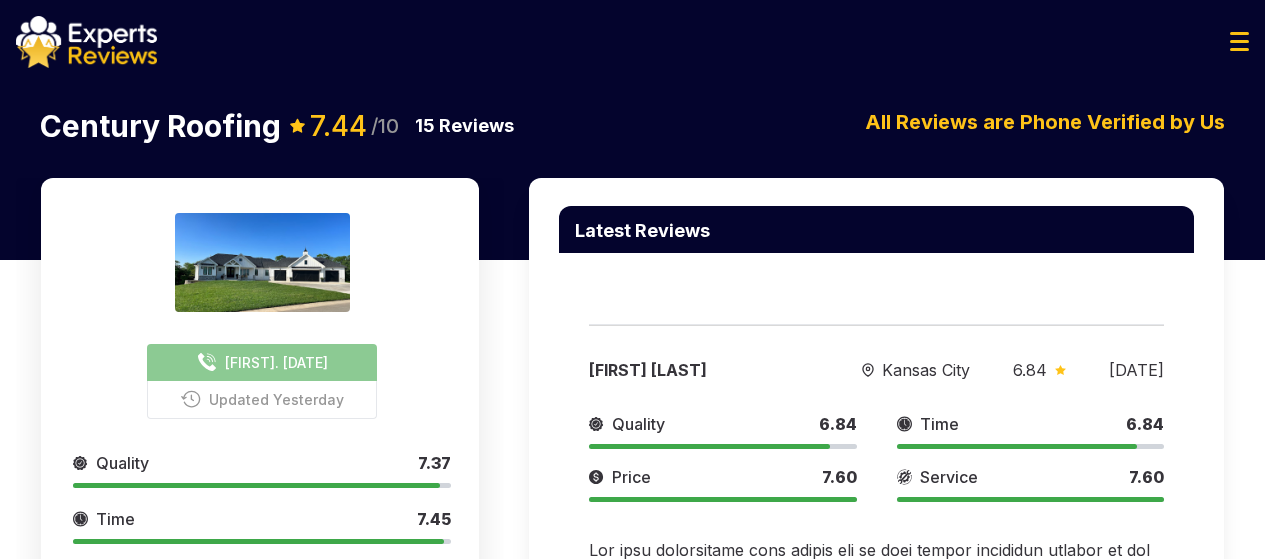 scroll, scrollTop: 291, scrollLeft: 0, axis: vertical 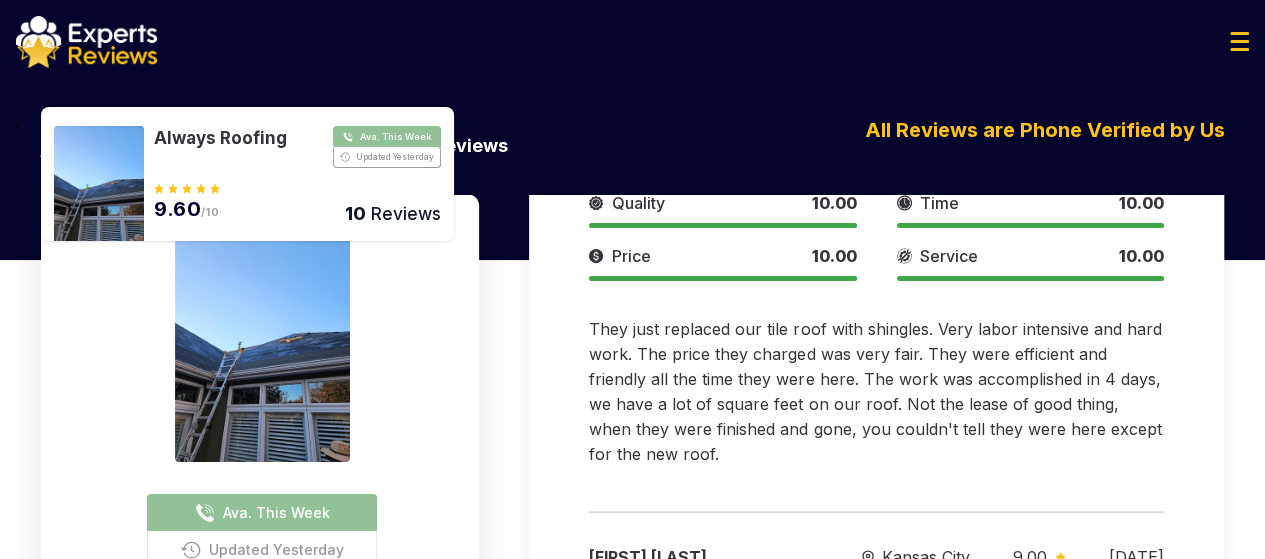 drag, startPoint x: 292, startPoint y: 139, endPoint x: 660, endPoint y: 343, distance: 420.7612 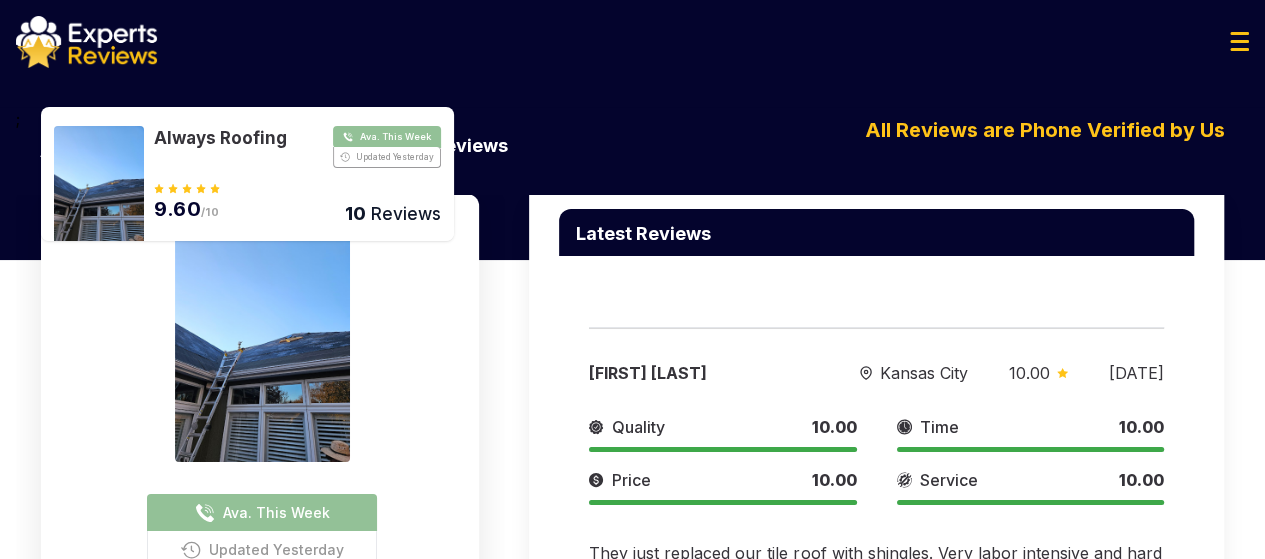 scroll, scrollTop: 0, scrollLeft: 0, axis: both 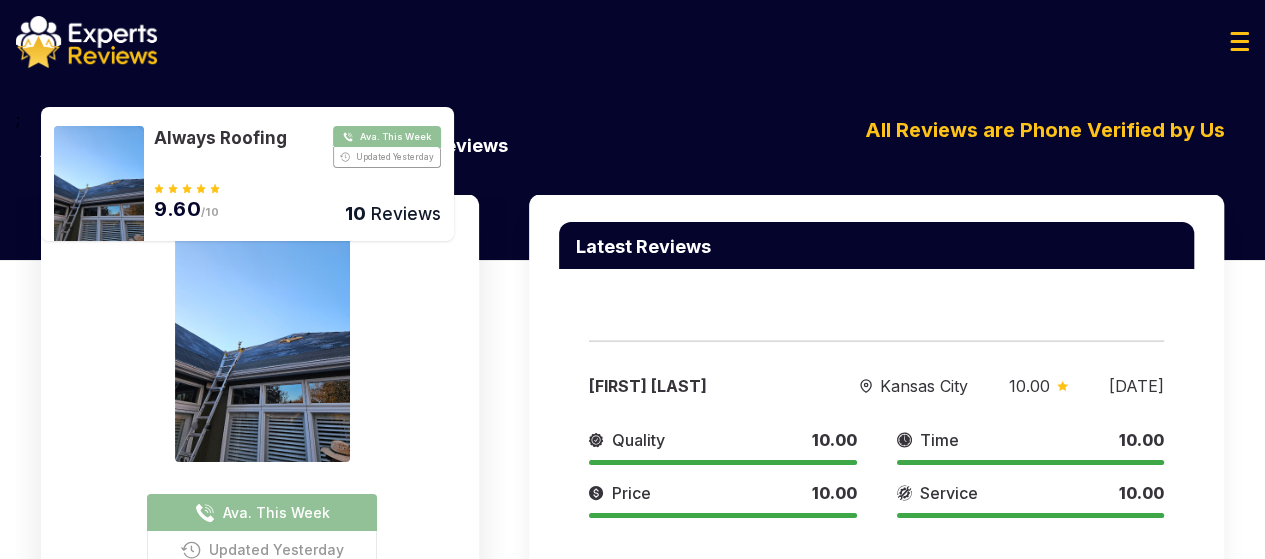 drag, startPoint x: 154, startPoint y: 126, endPoint x: 549, endPoint y: 299, distance: 431.22385 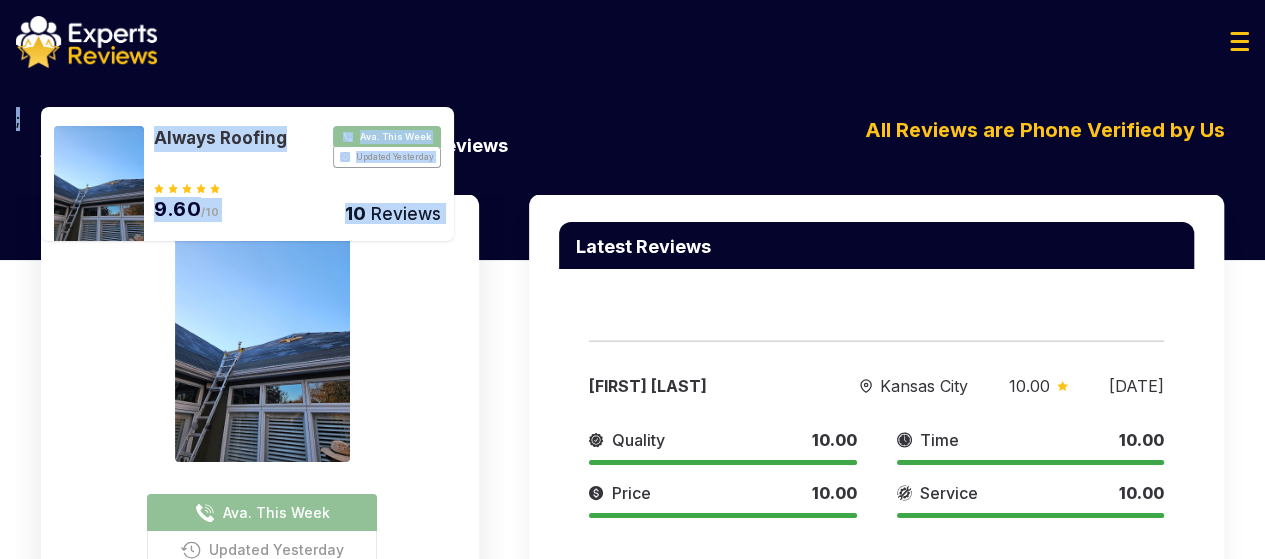 drag, startPoint x: 102, startPoint y: 99, endPoint x: 155, endPoint y: 116, distance: 55.65968 